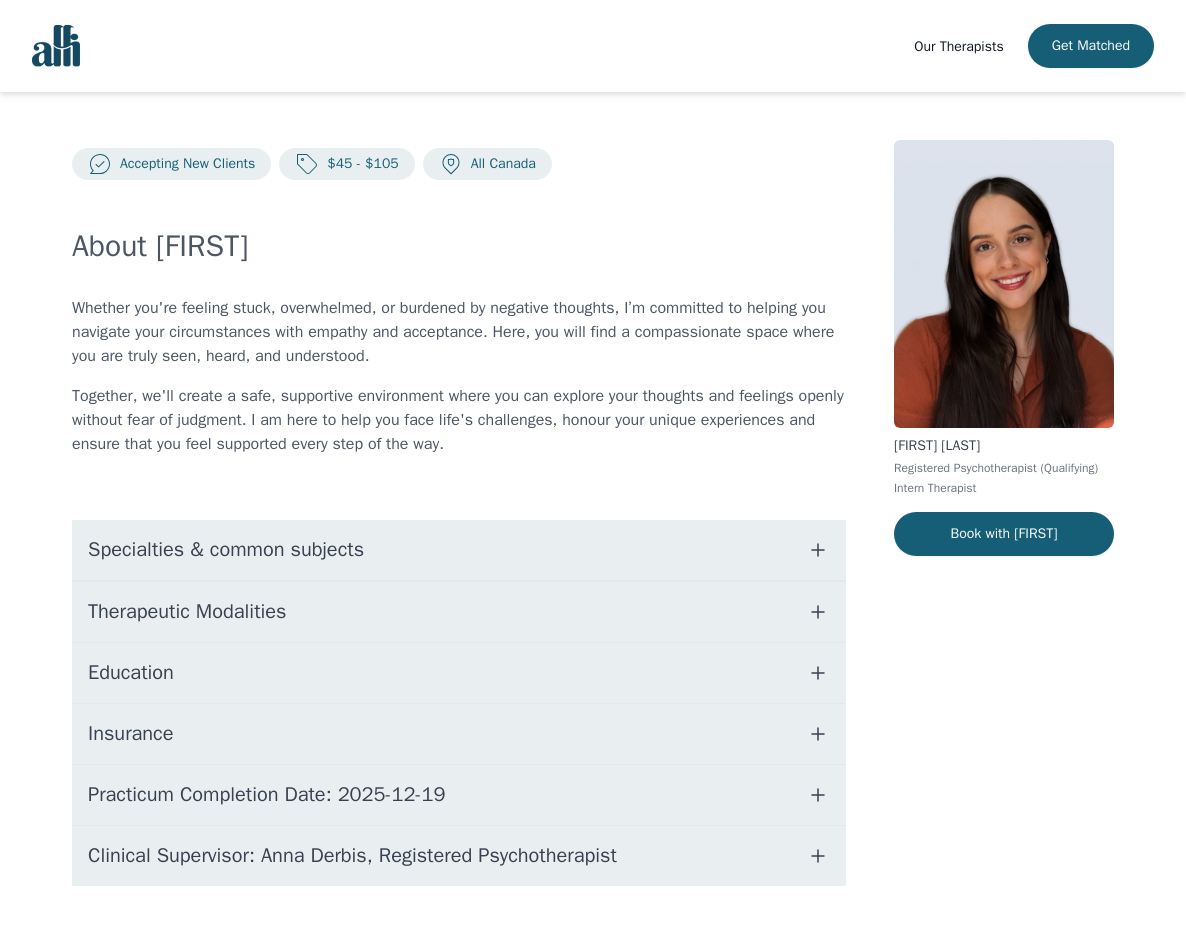 scroll, scrollTop: 0, scrollLeft: 0, axis: both 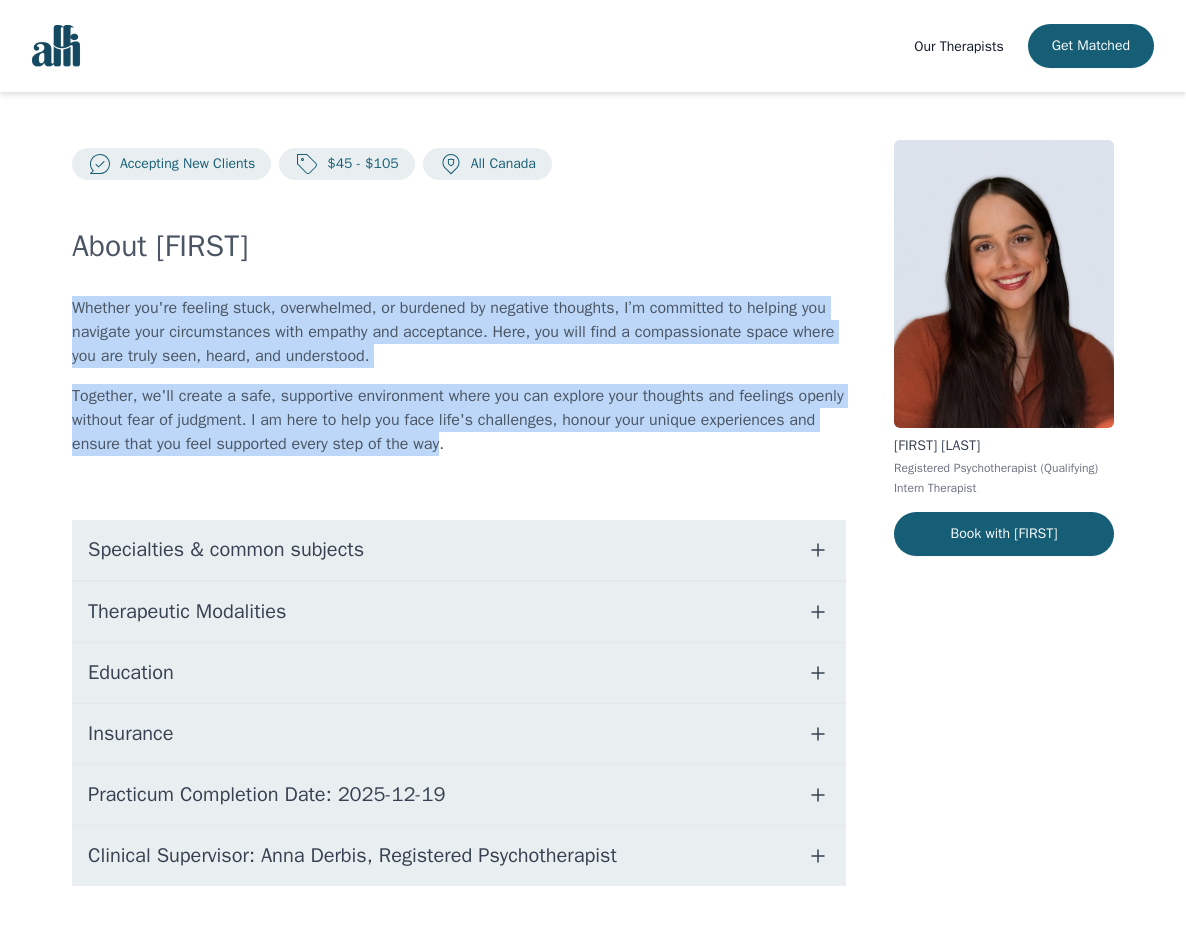 click on "Our Therapists" at bounding box center [958, 46] 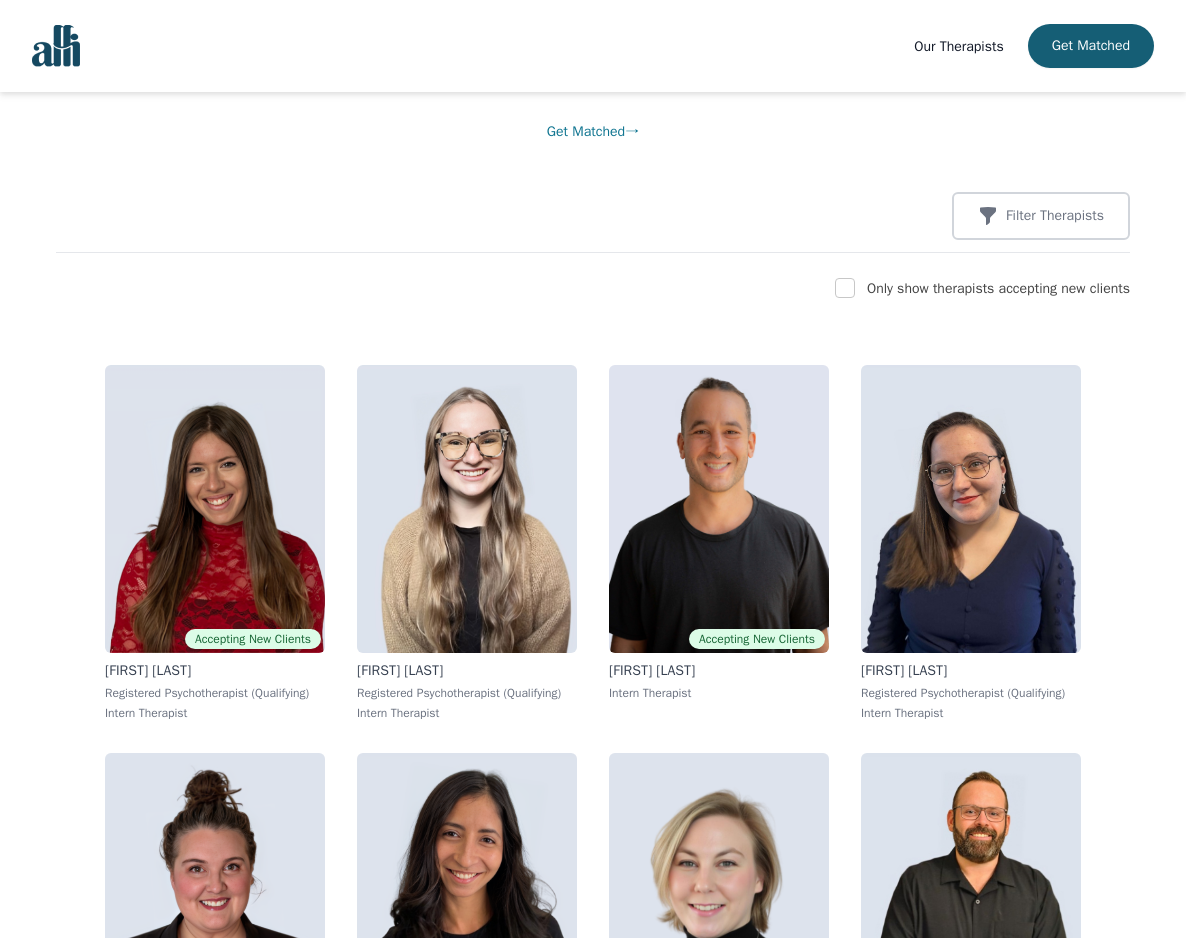 scroll, scrollTop: 299, scrollLeft: 0, axis: vertical 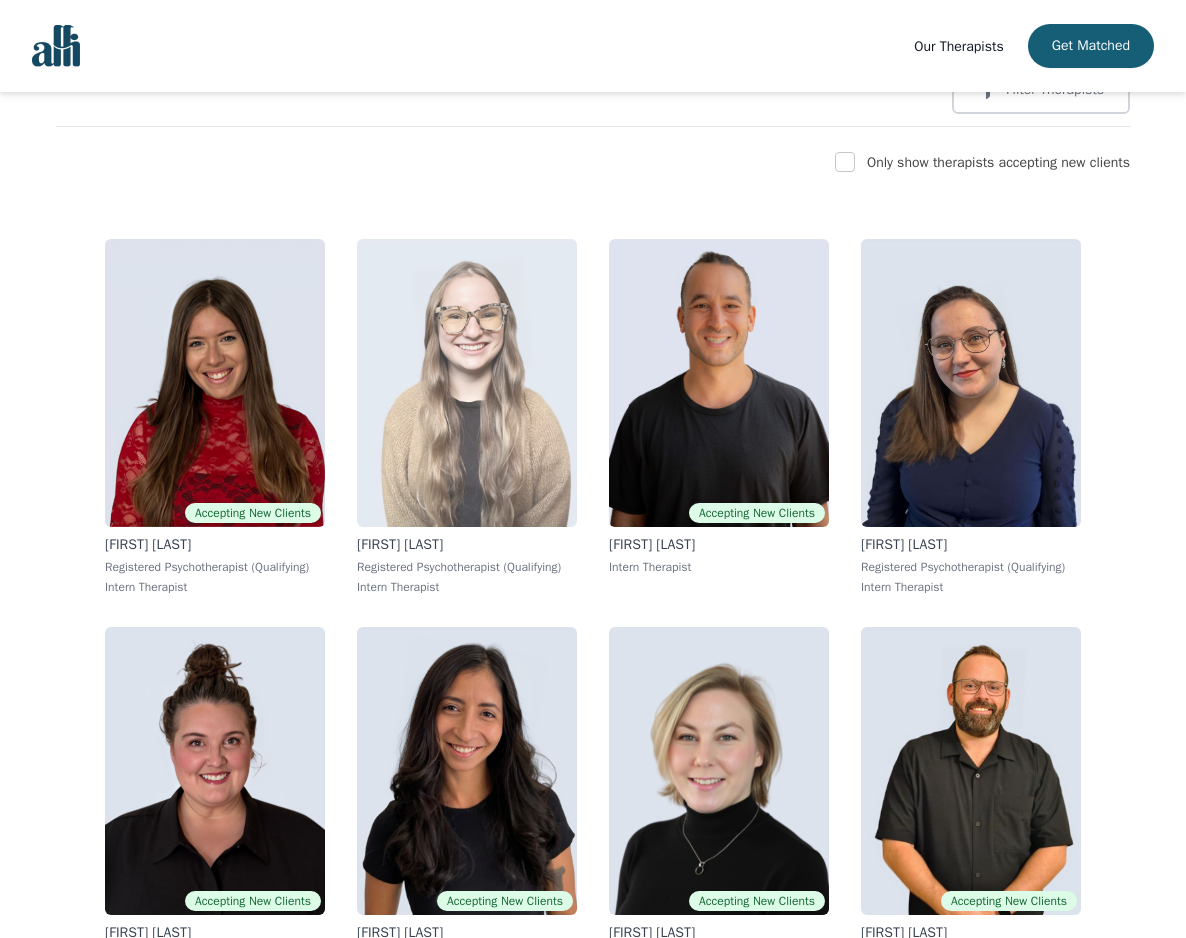click at bounding box center (467, 383) 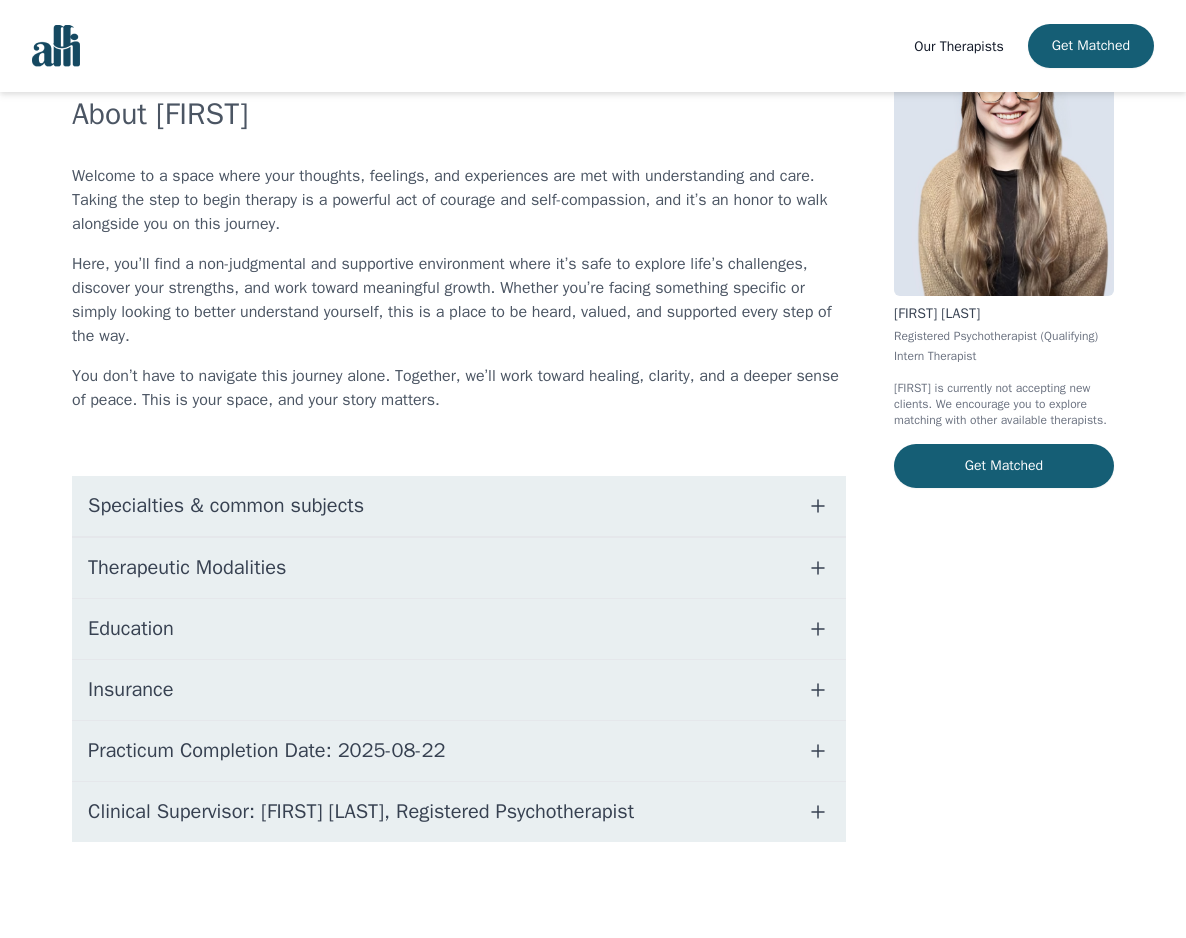 scroll, scrollTop: 0, scrollLeft: 0, axis: both 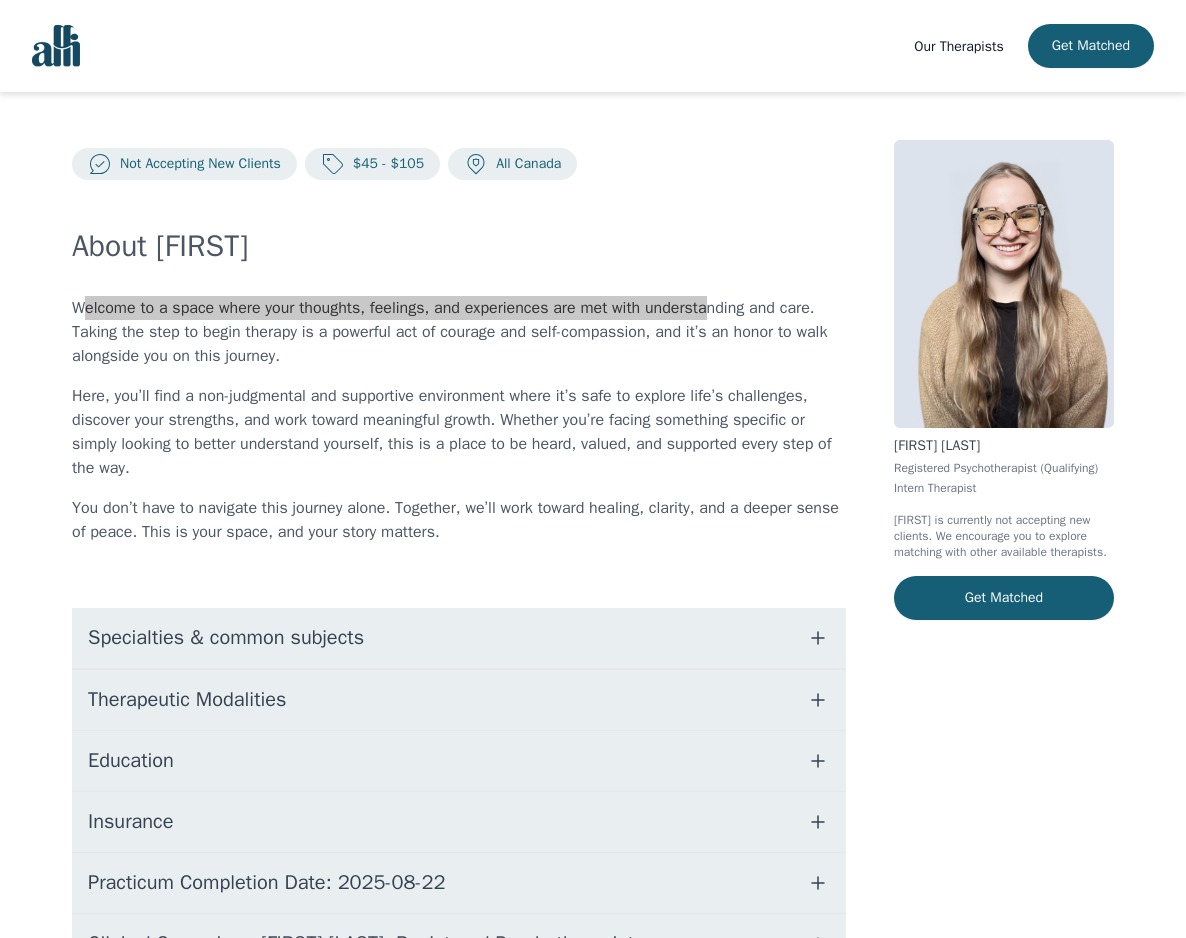 drag, startPoint x: 81, startPoint y: 310, endPoint x: 725, endPoint y: 300, distance: 644.07764 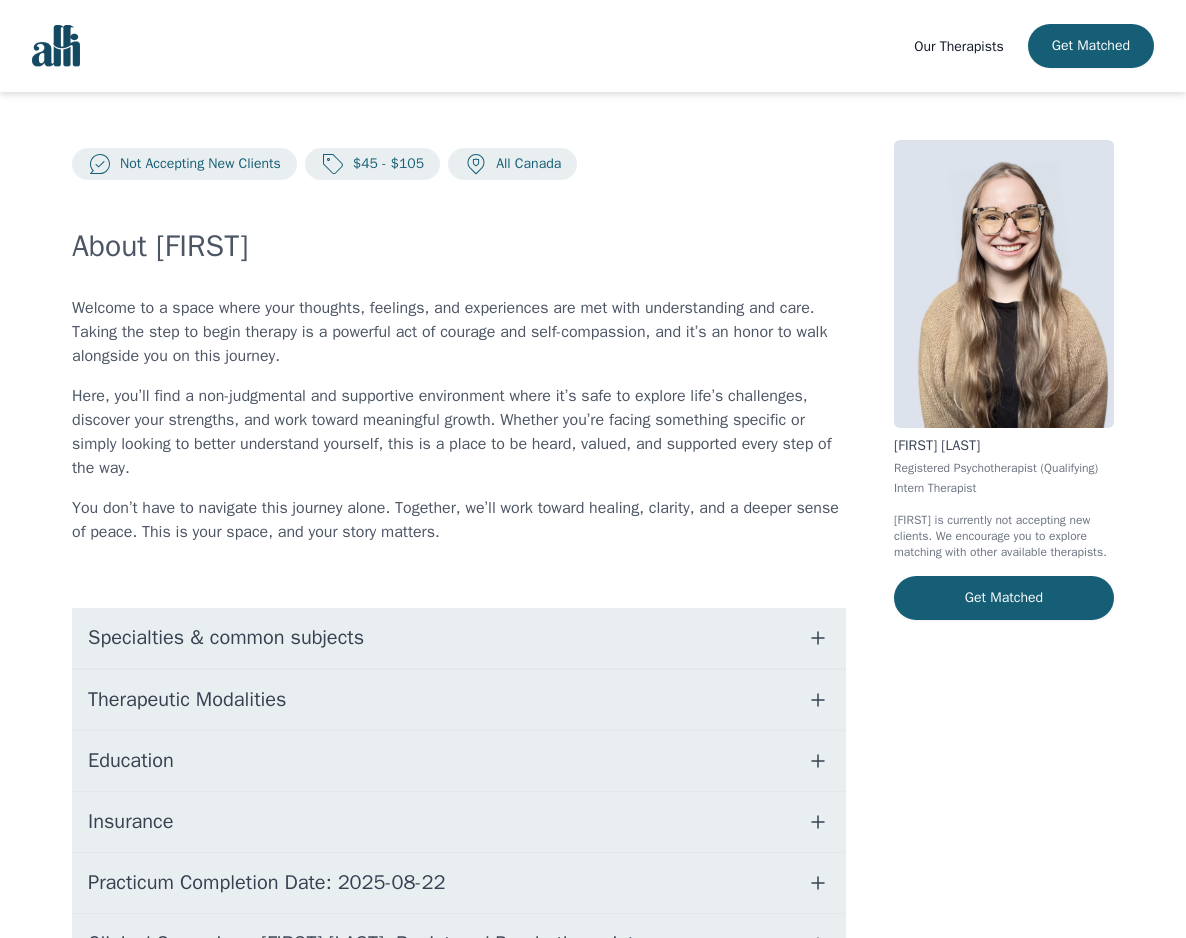 click on "Welcome to a space where your thoughts, feelings, and experiences are met with understanding and care. Taking the step to begin therapy is a powerful act of courage and self-compassion, and it’s an honor to walk alongside you on this journey." at bounding box center [459, 332] 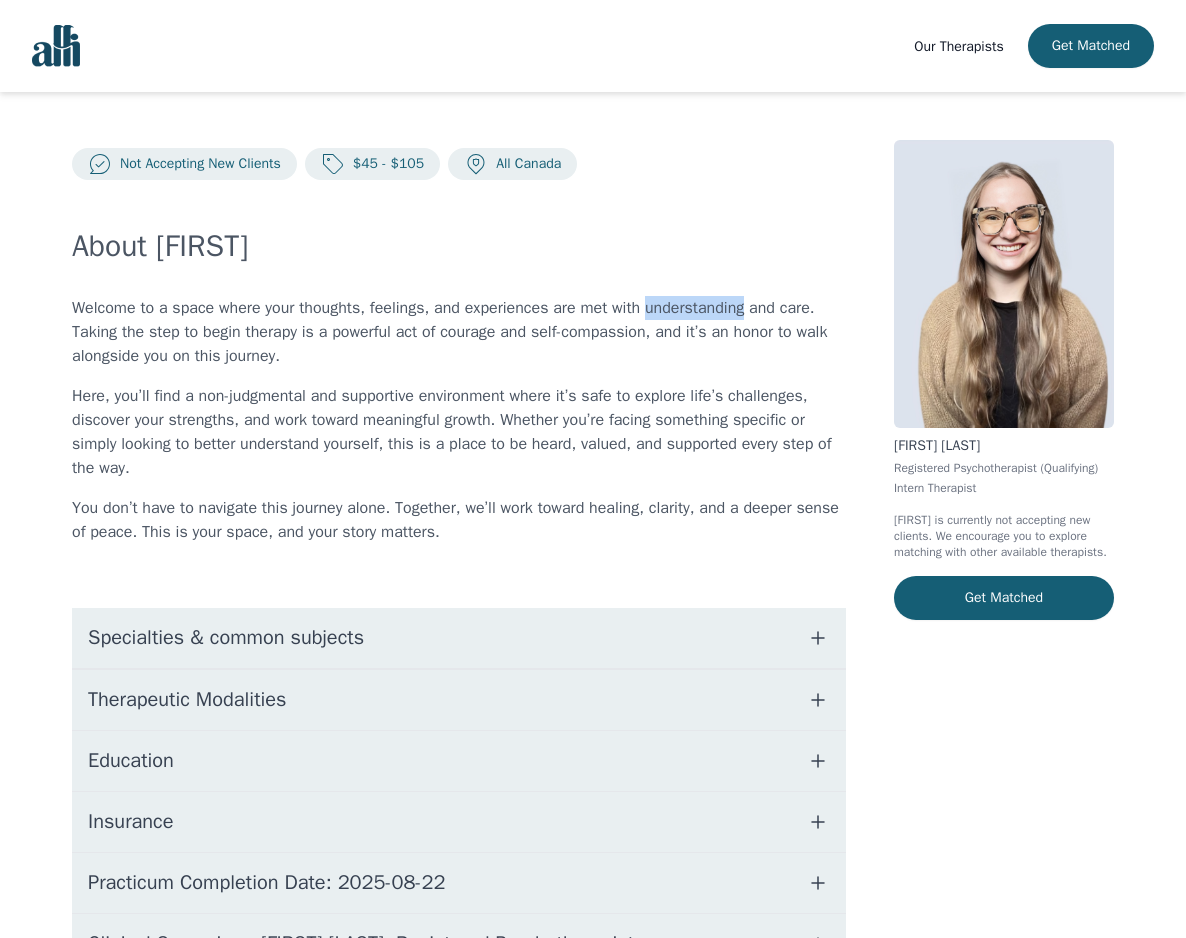 click on "Welcome to a space where your thoughts, feelings, and experiences are met with understanding and care. Taking the step to begin therapy is a powerful act of courage and self-compassion, and it’s an honor to walk alongside you on this journey." at bounding box center (459, 332) 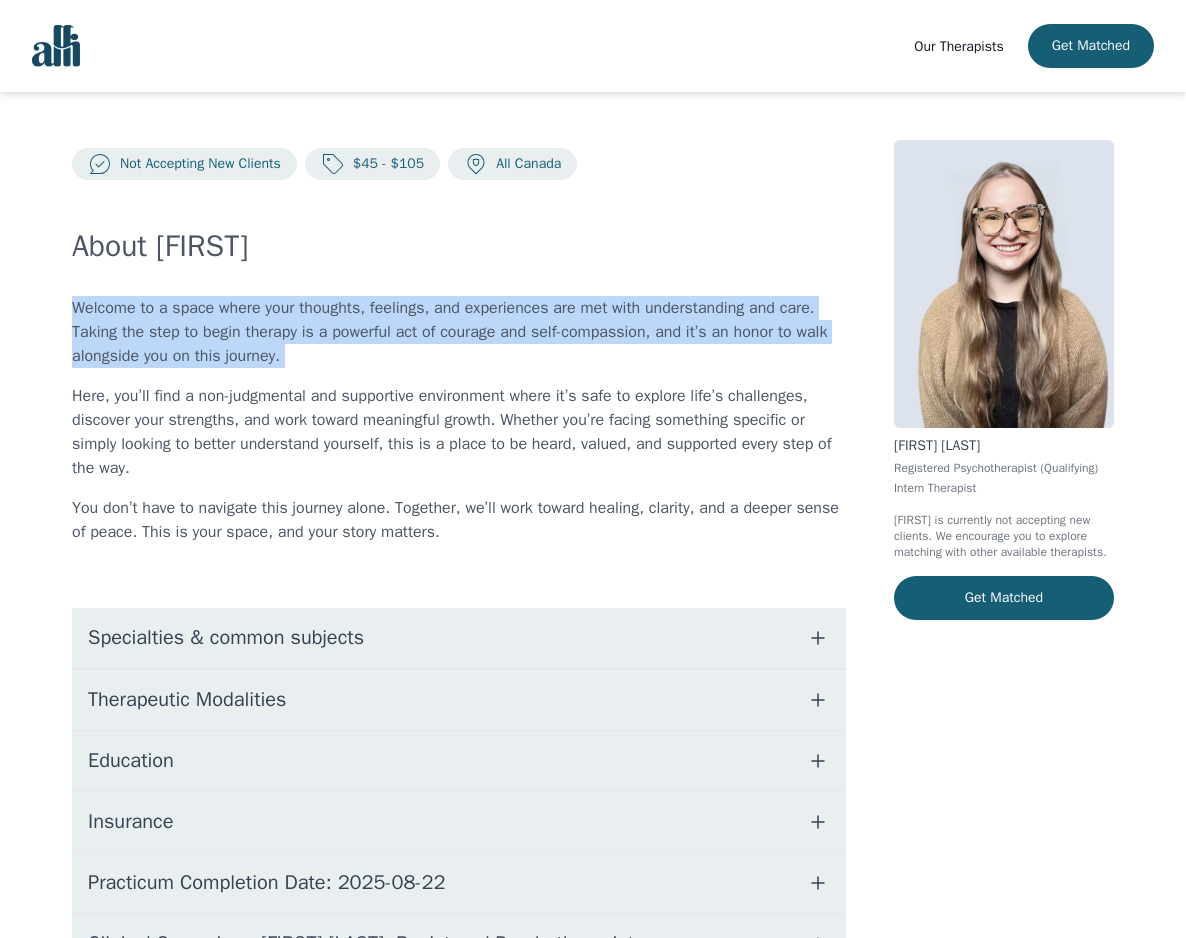 click on "Welcome to a space where your thoughts, feelings, and experiences are met with understanding and care. Taking the step to begin therapy is a powerful act of courage and self-compassion, and it’s an honor to walk alongside you on this journey." at bounding box center (459, 332) 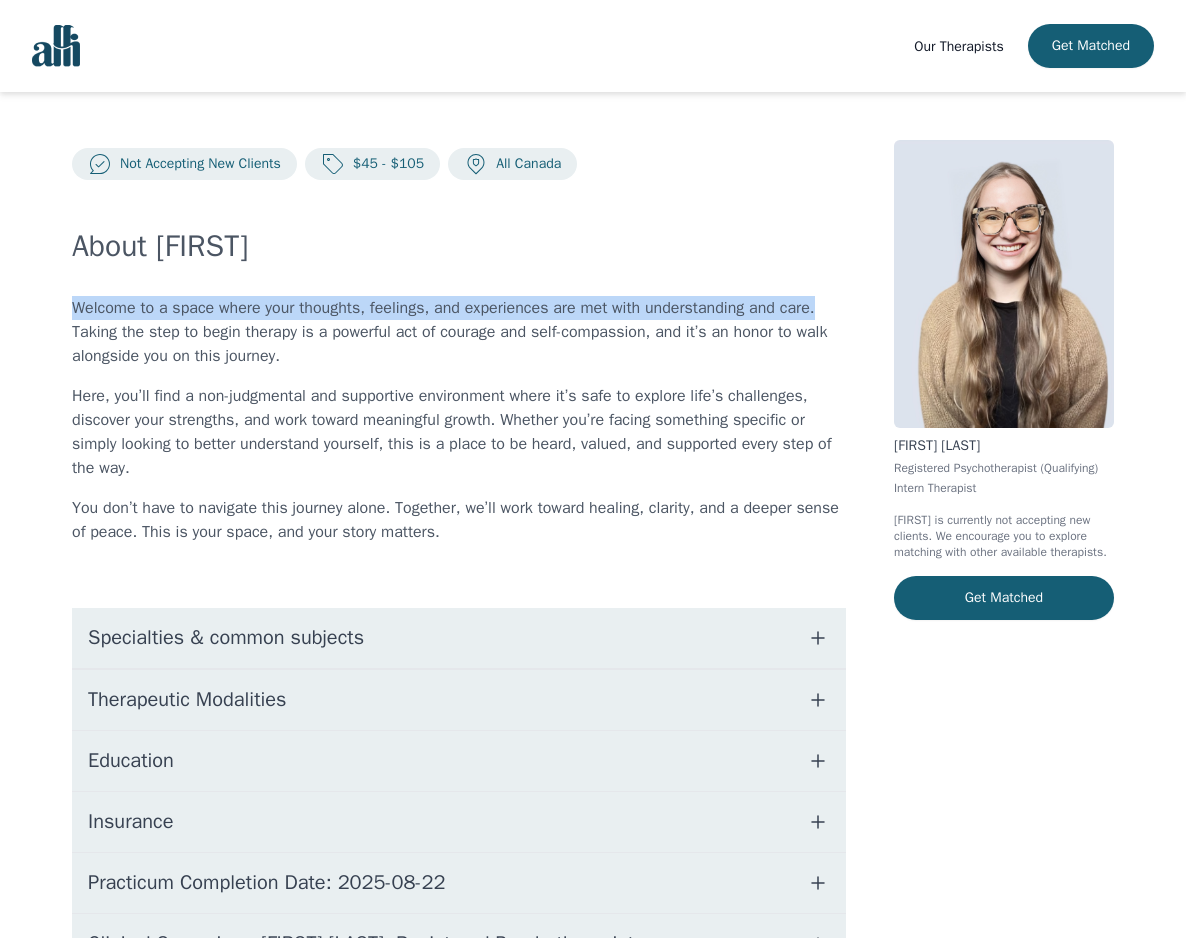 drag, startPoint x: 842, startPoint y: 312, endPoint x: 73, endPoint y: 311, distance: 769.0007 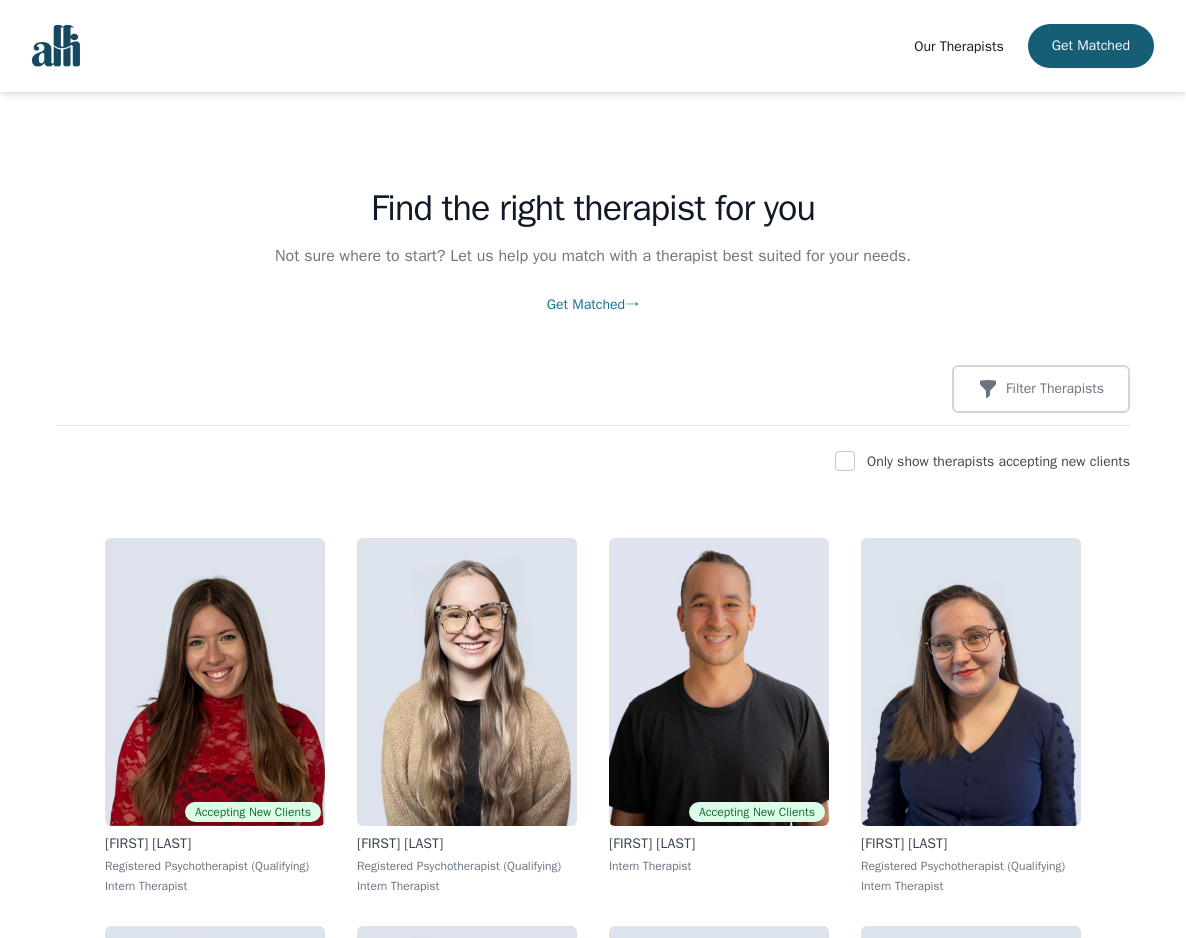 scroll, scrollTop: 132, scrollLeft: 0, axis: vertical 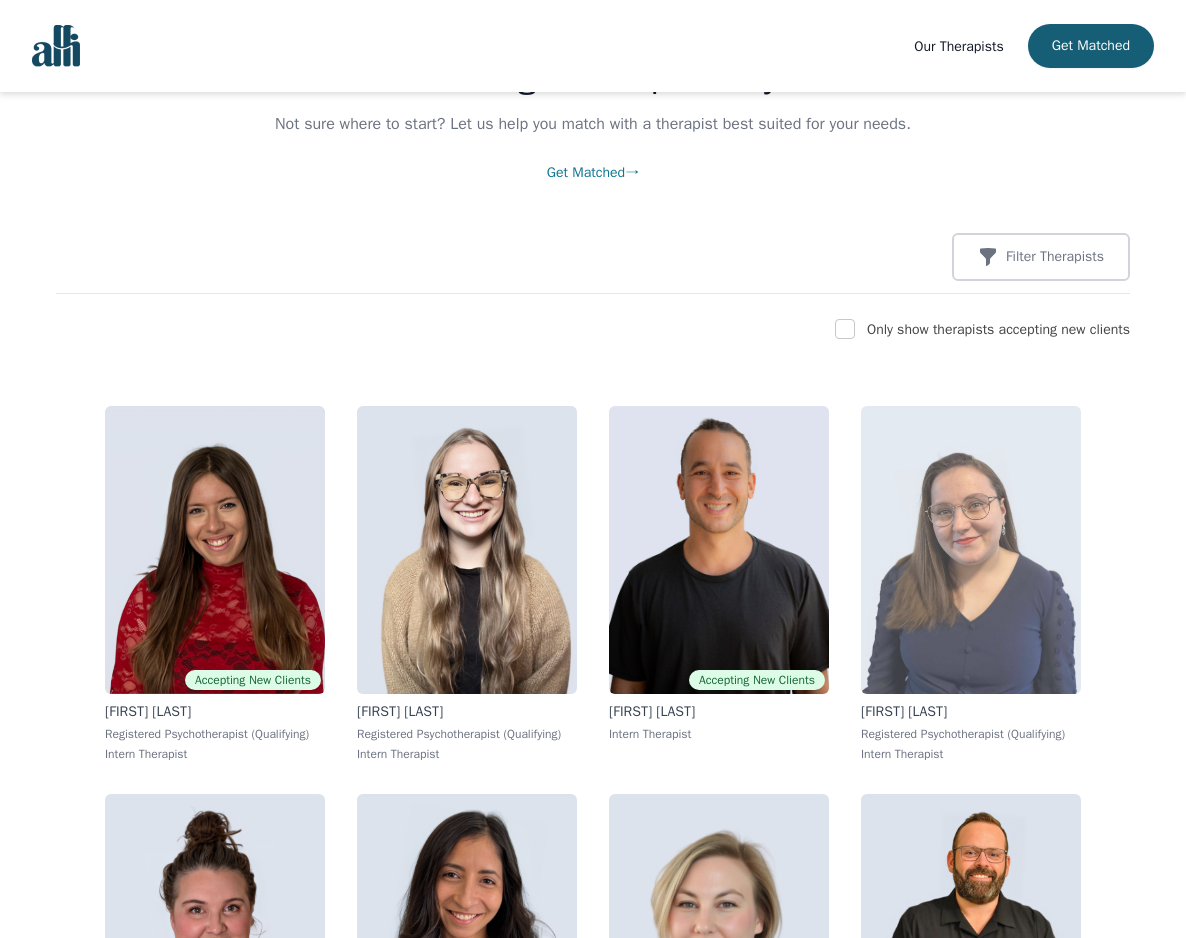 click at bounding box center [971, 550] 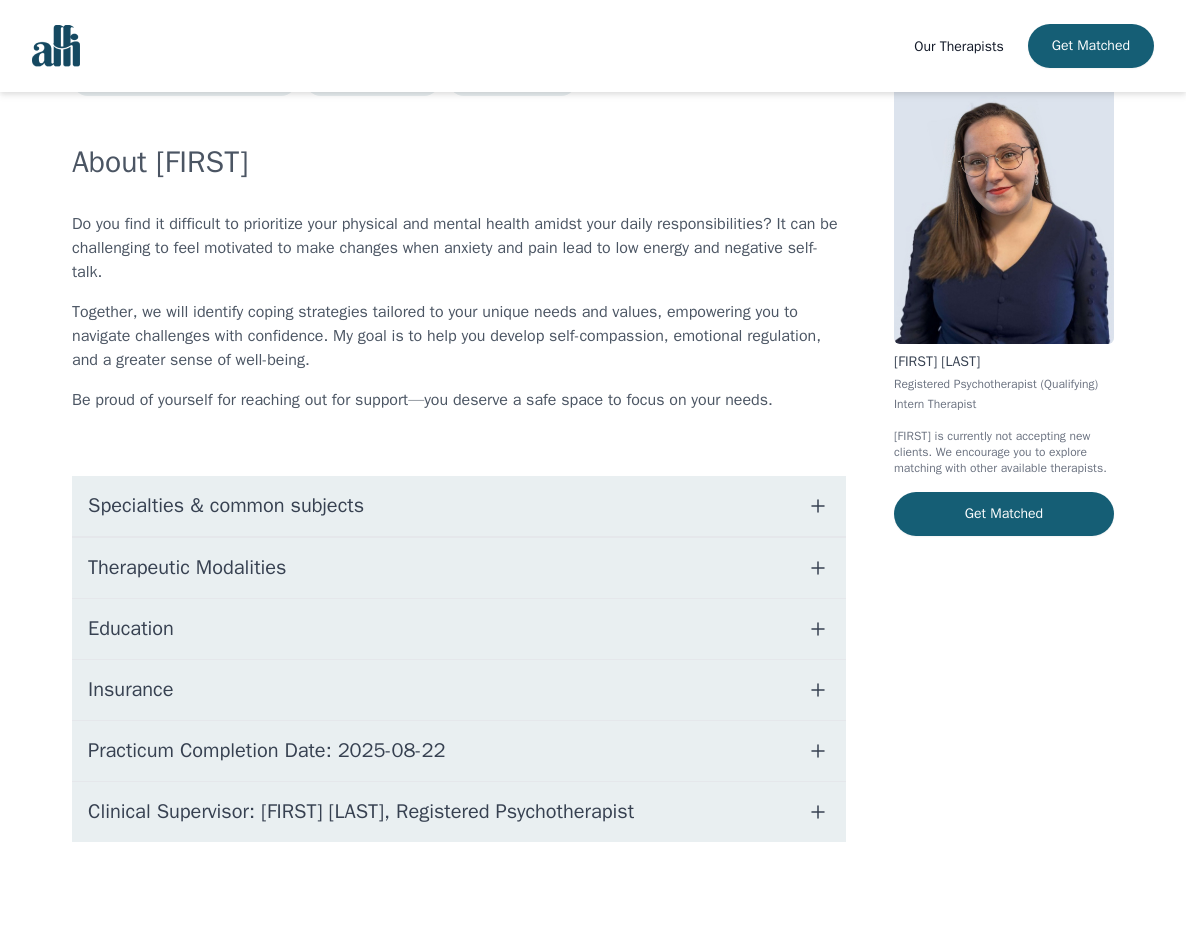 scroll, scrollTop: 0, scrollLeft: 0, axis: both 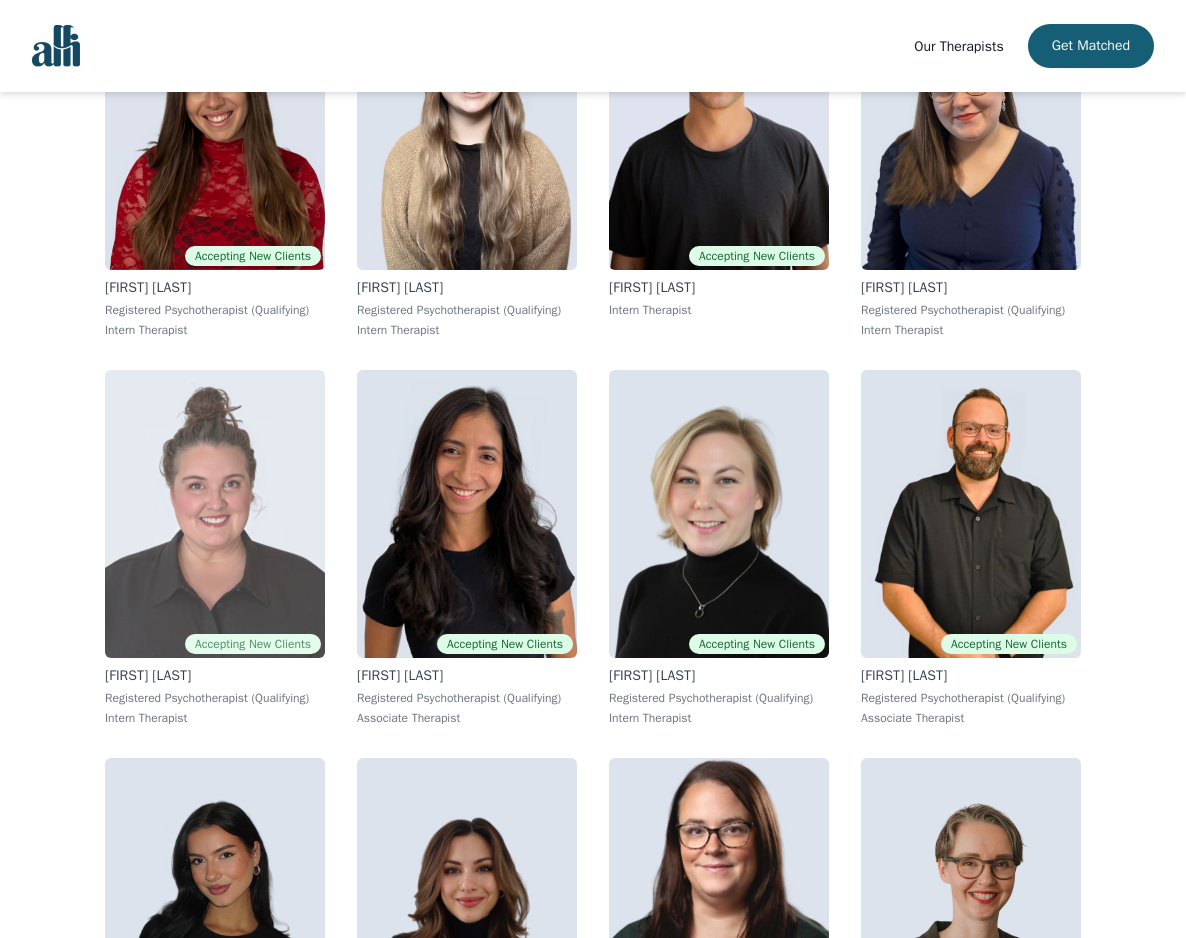 click at bounding box center (215, 514) 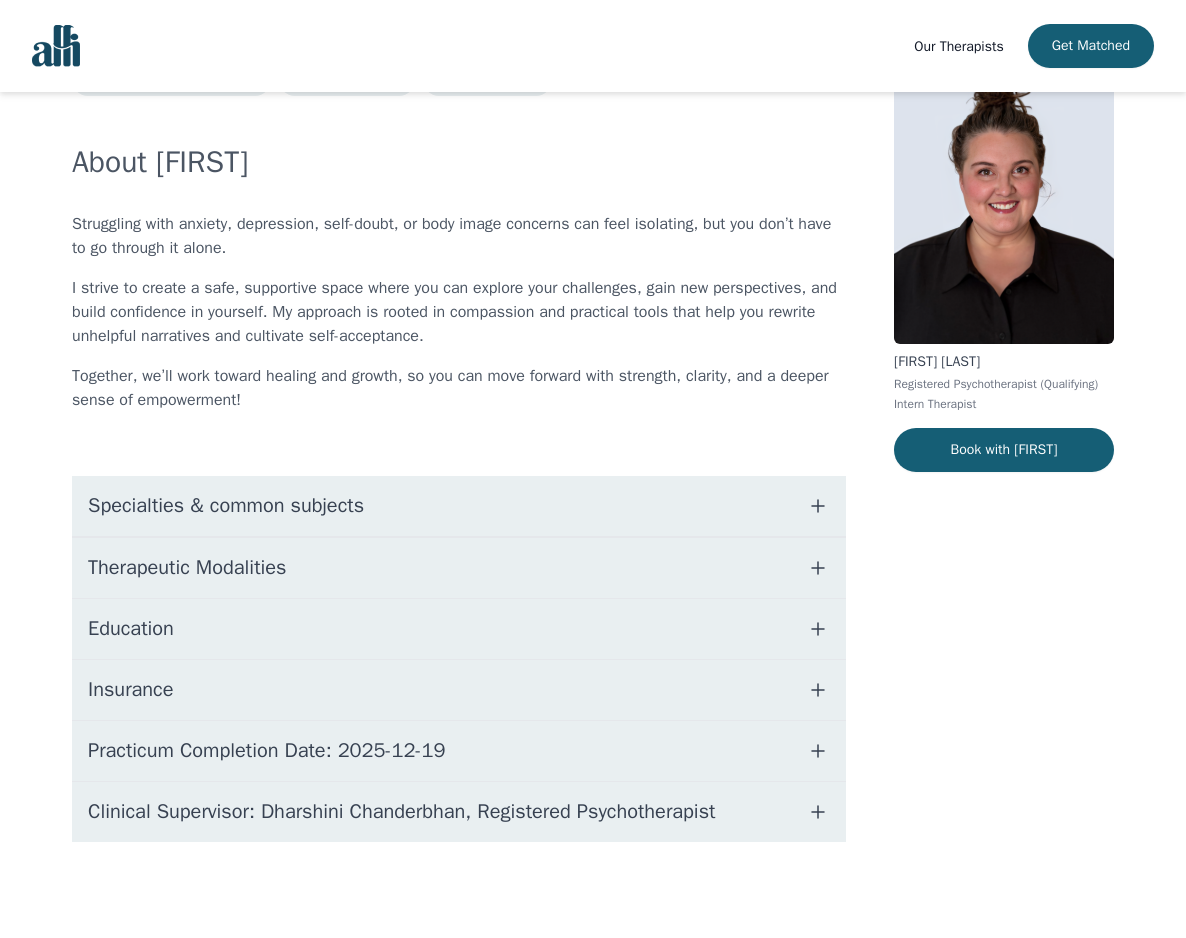 scroll, scrollTop: 0, scrollLeft: 0, axis: both 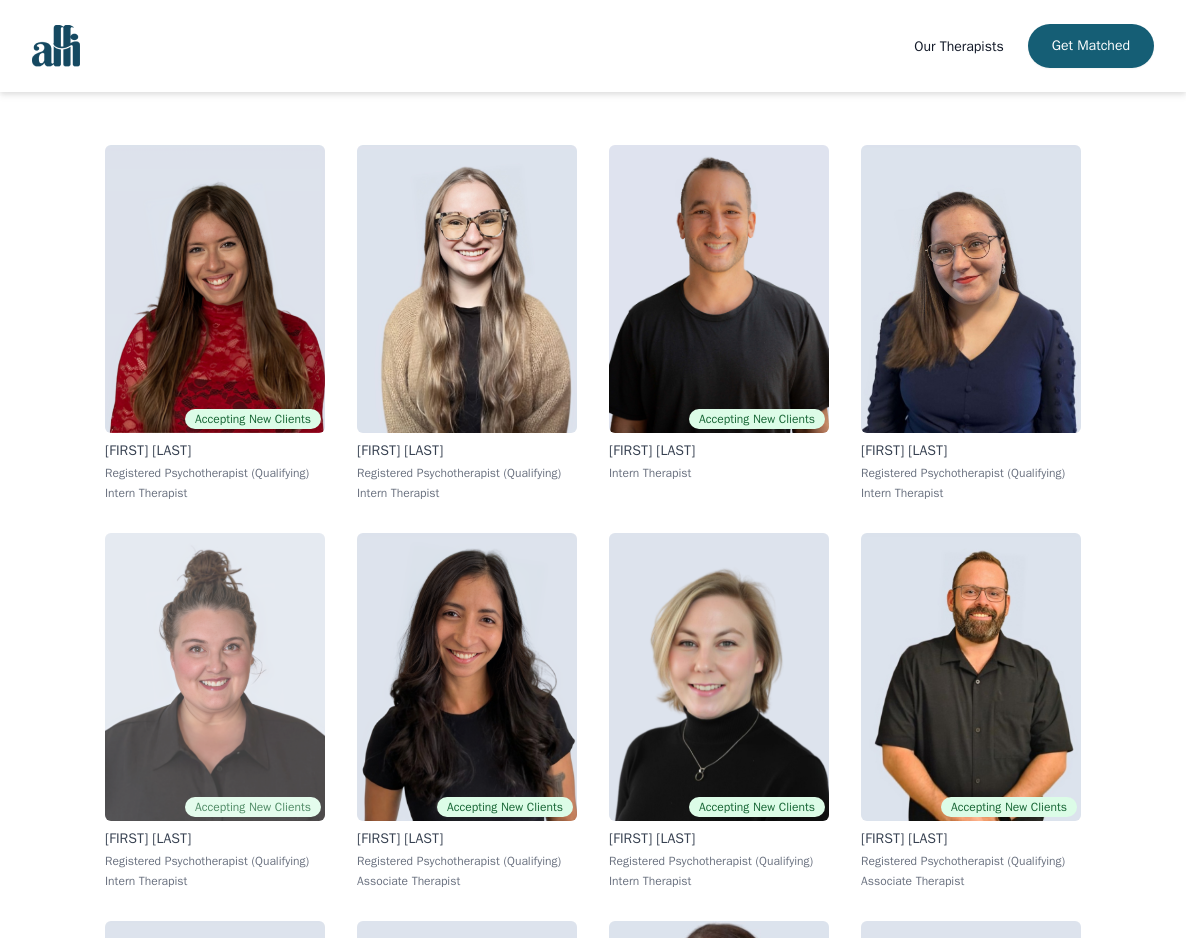 click at bounding box center (215, 677) 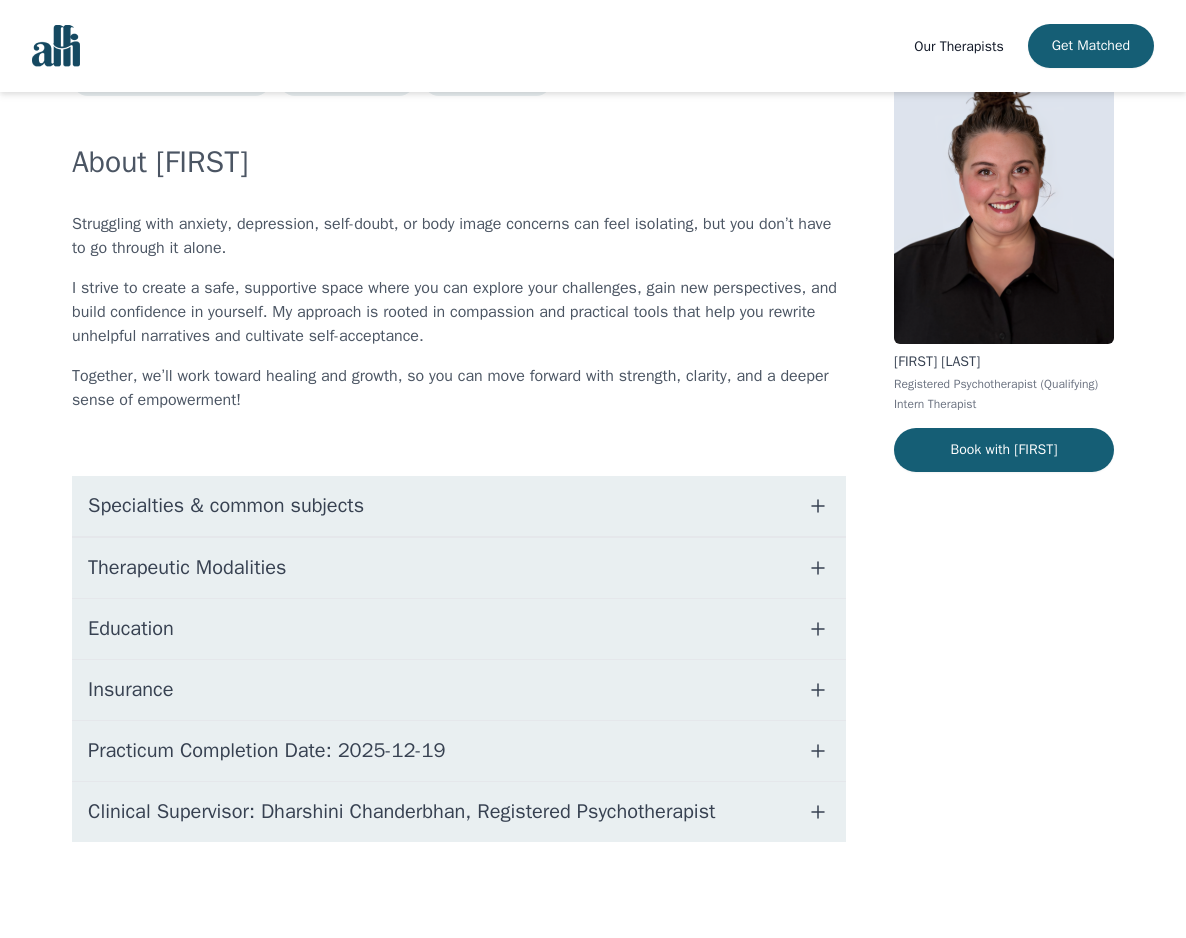 scroll, scrollTop: 0, scrollLeft: 0, axis: both 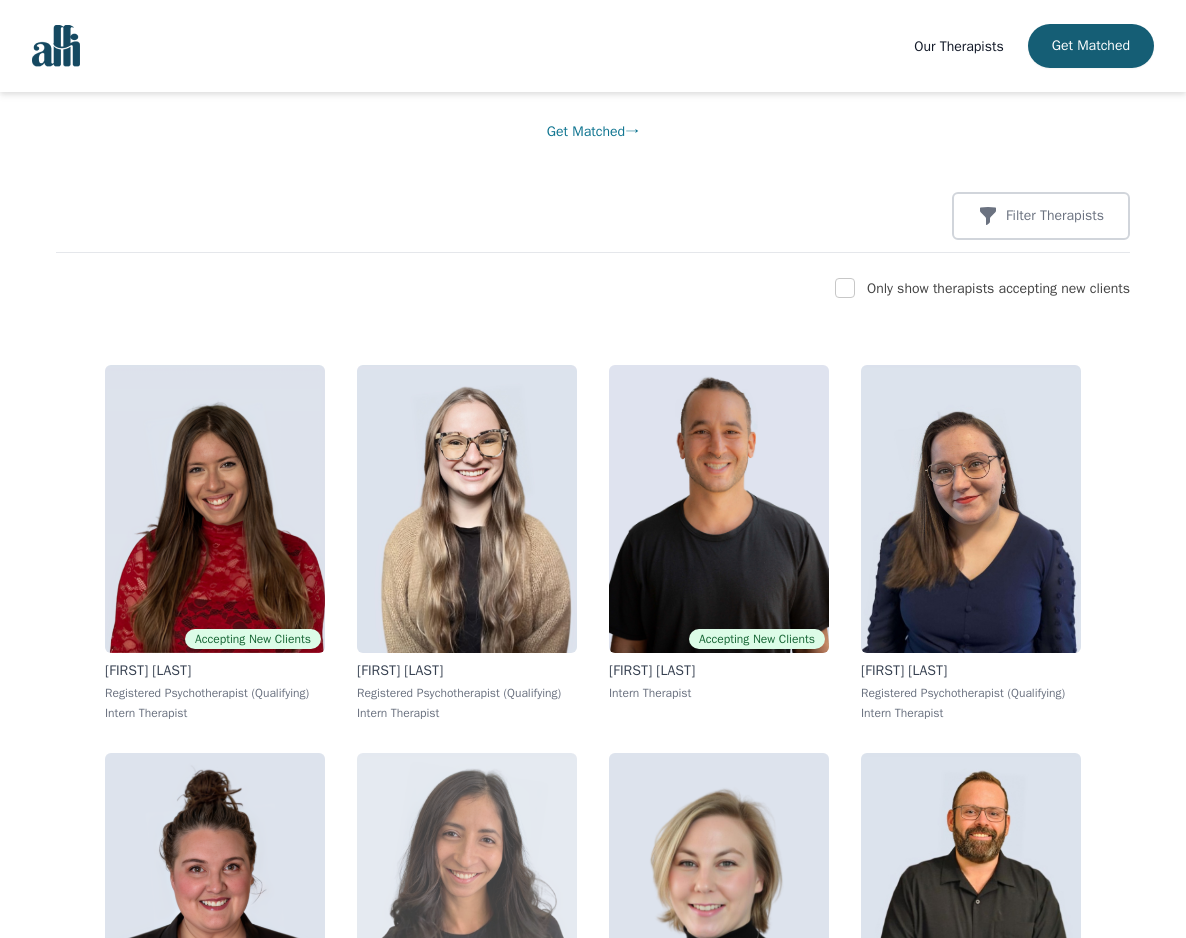 click at bounding box center [467, 897] 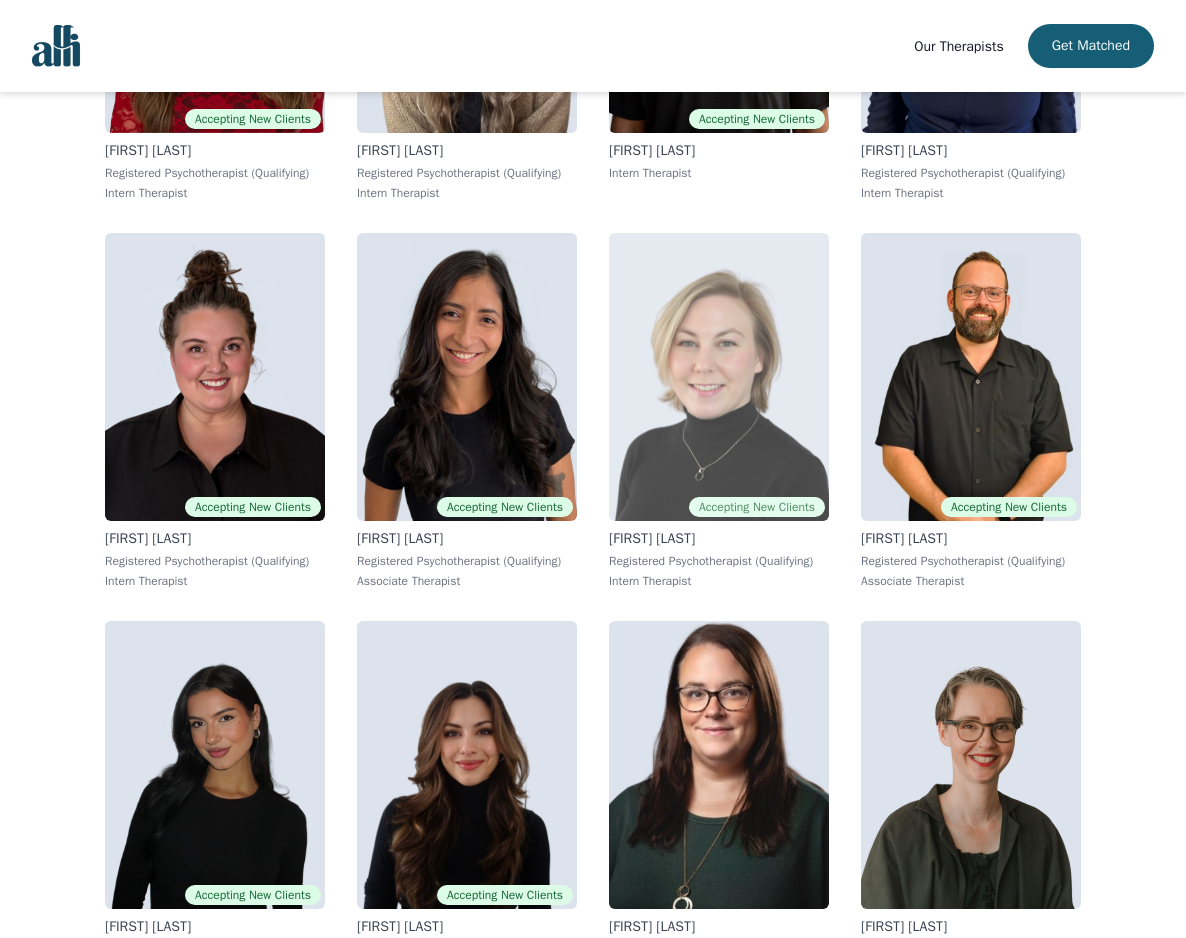 click at bounding box center [719, 377] 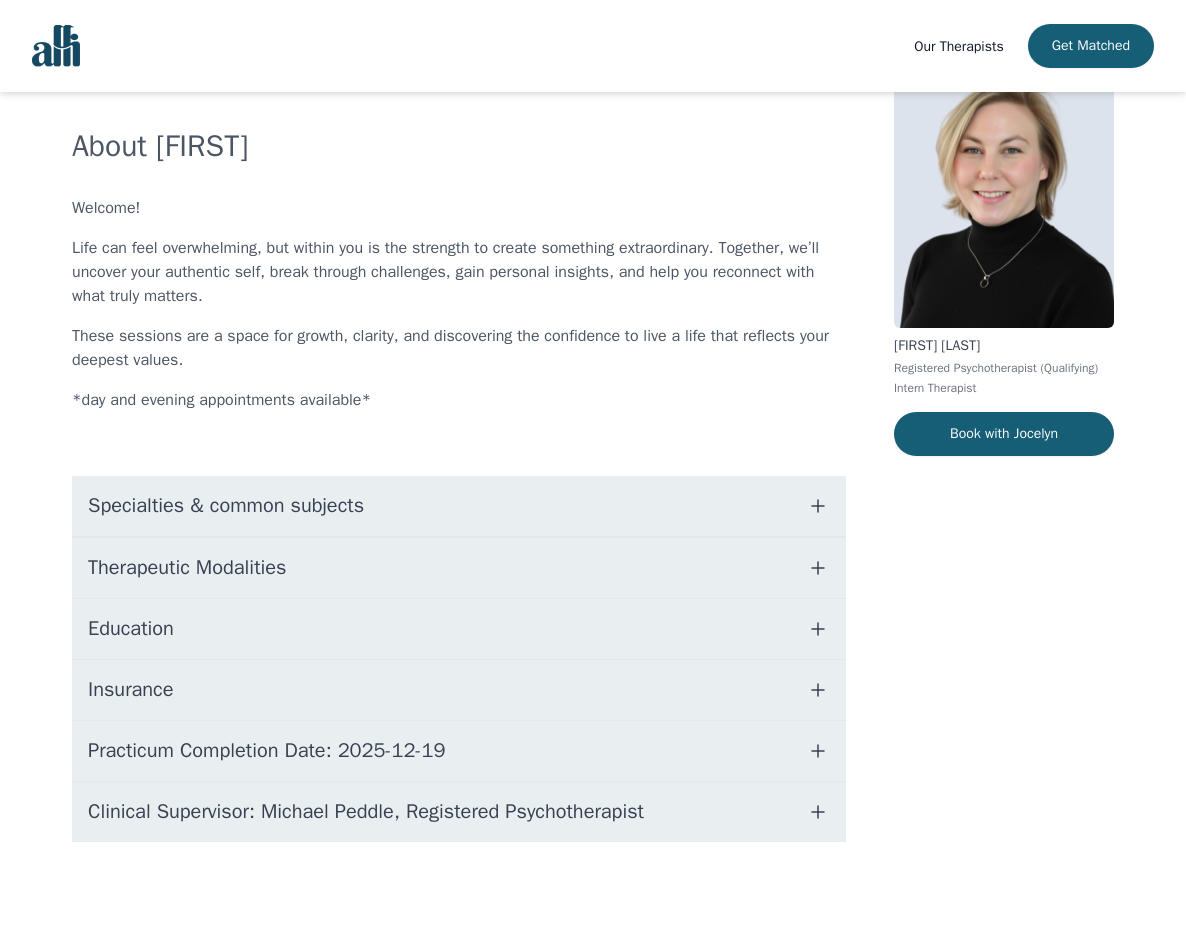 scroll, scrollTop: 0, scrollLeft: 0, axis: both 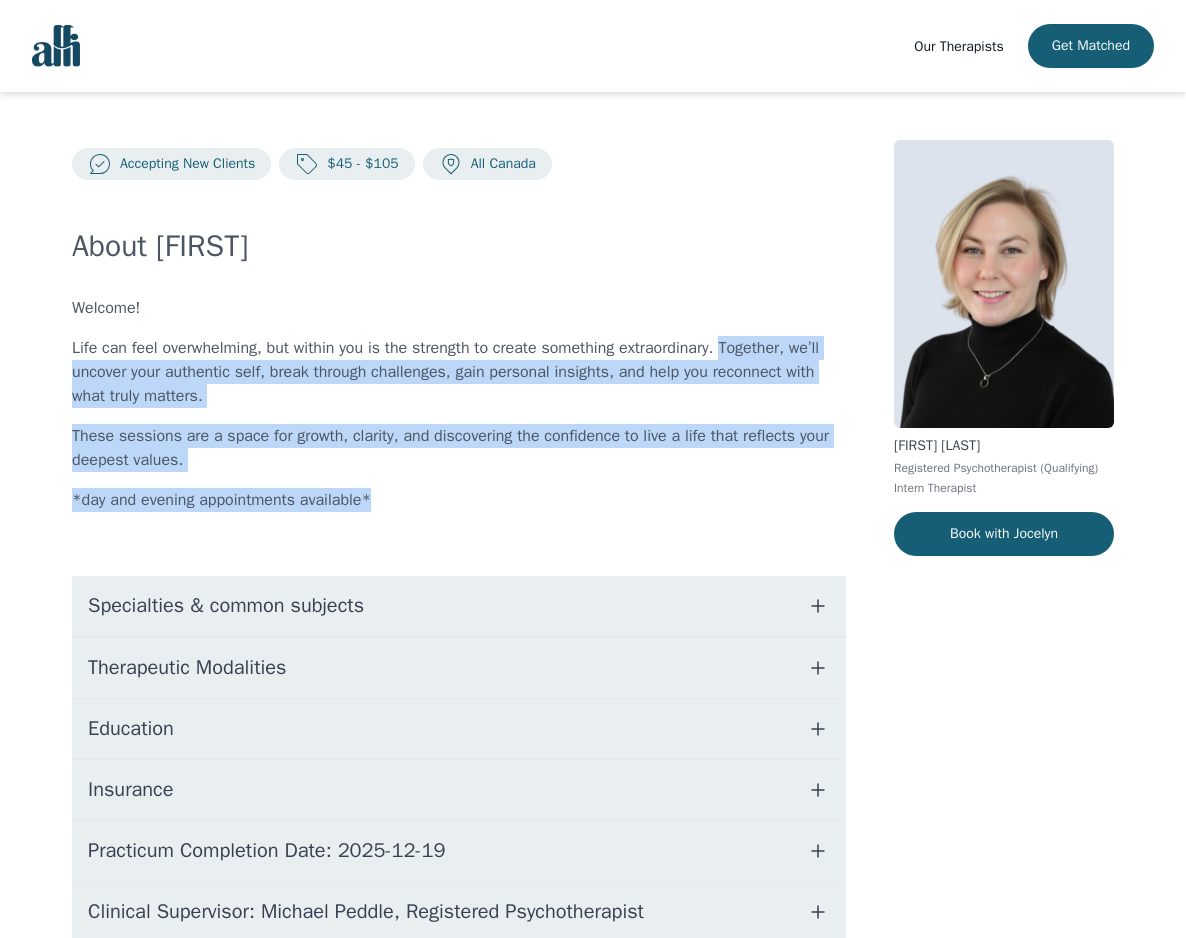 drag, startPoint x: 739, startPoint y: 343, endPoint x: 704, endPoint y: 509, distance: 169.64964 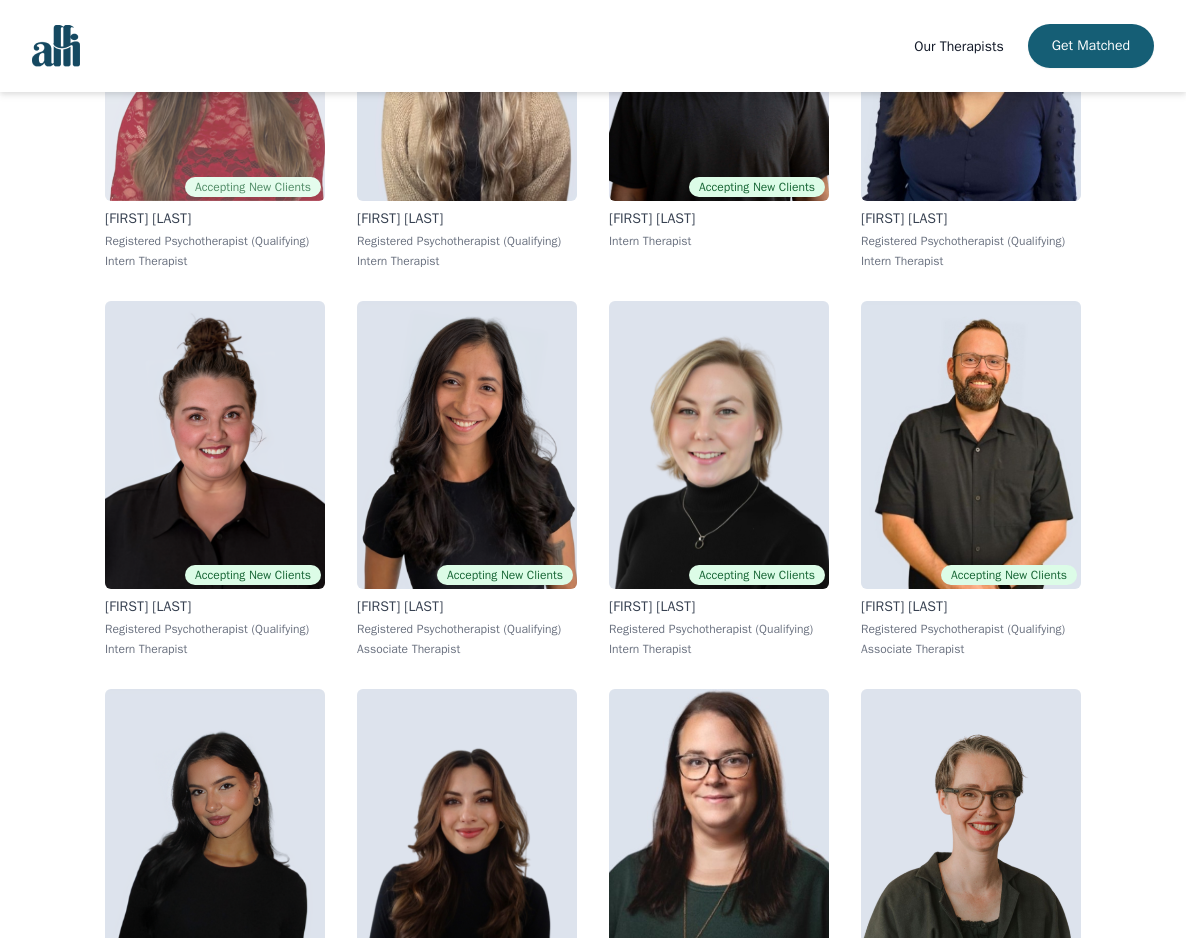 scroll, scrollTop: 739, scrollLeft: 0, axis: vertical 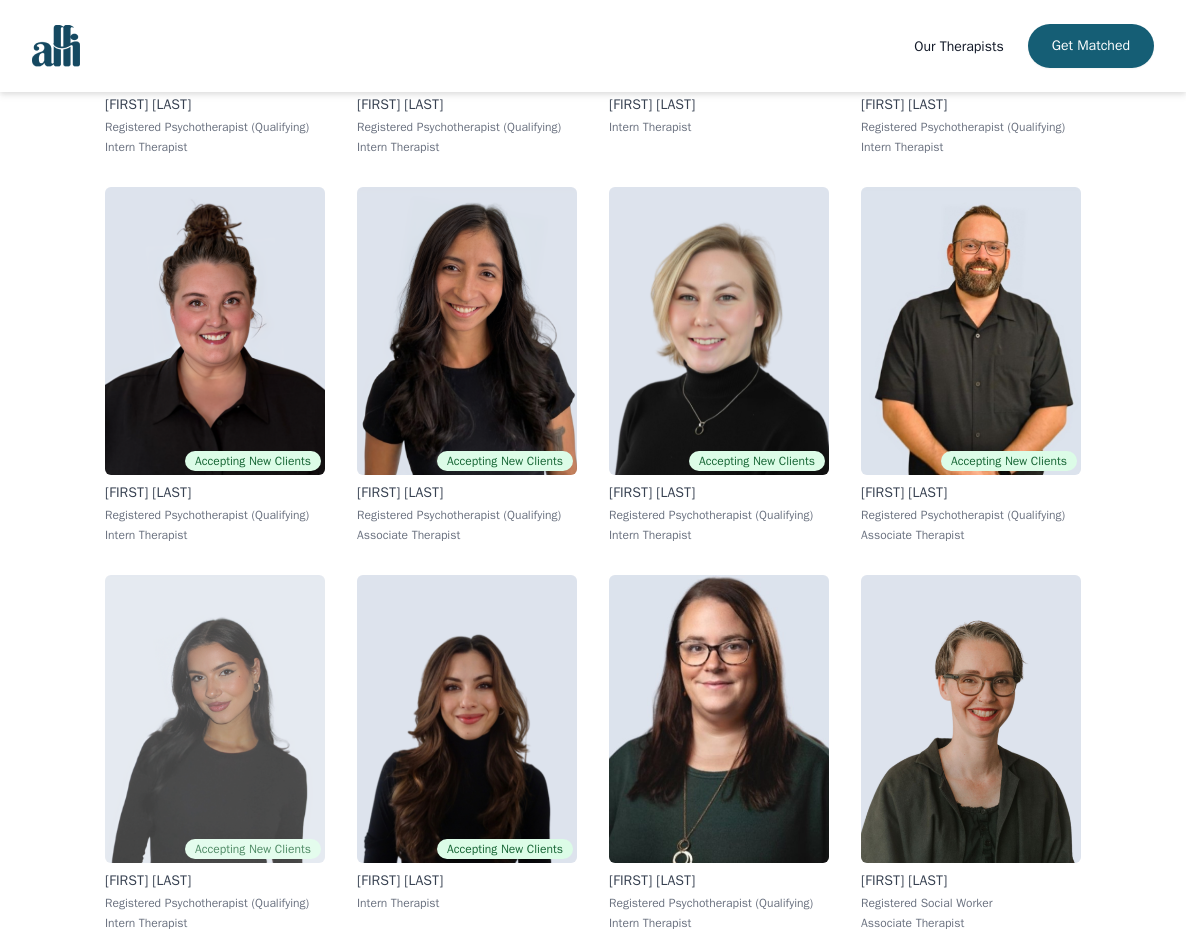 click at bounding box center [215, 719] 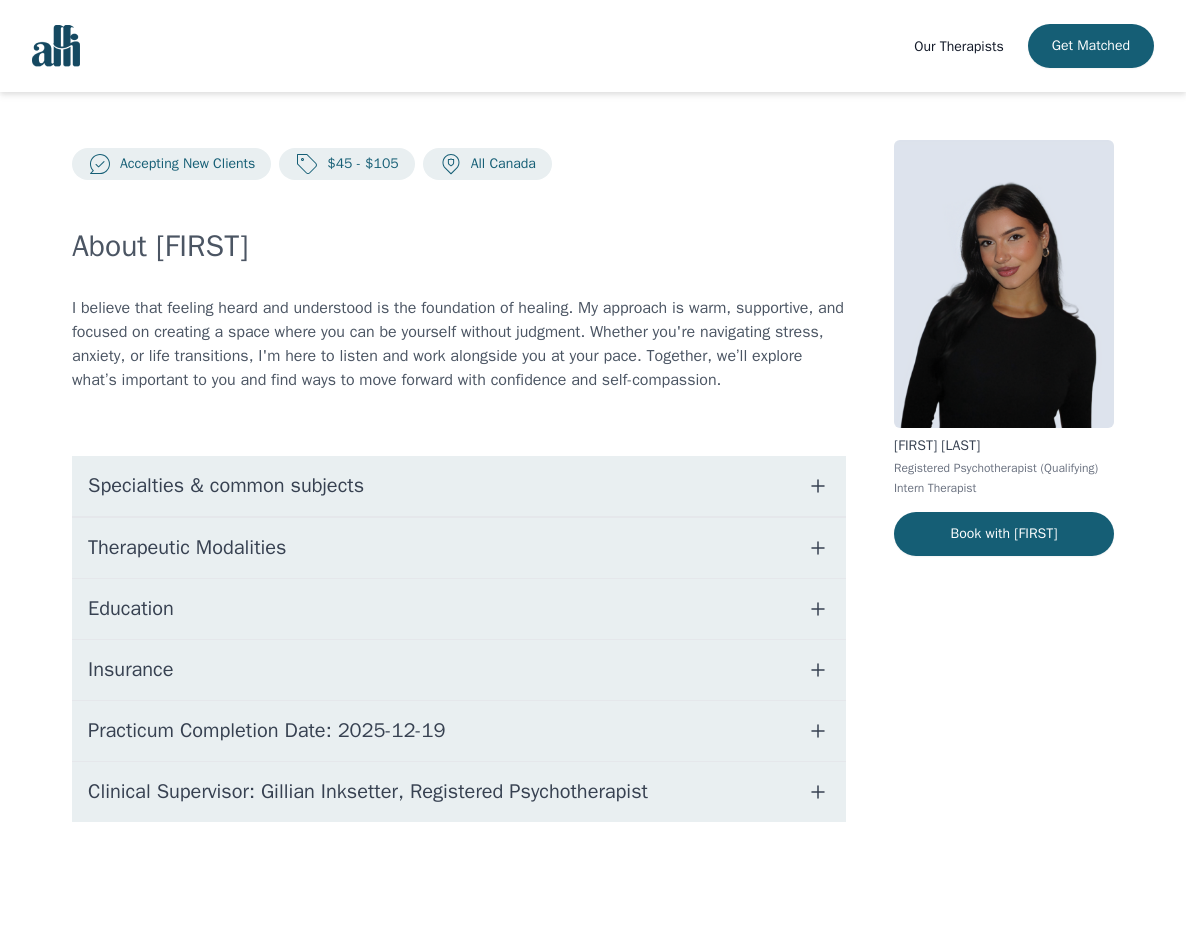 scroll, scrollTop: 0, scrollLeft: 0, axis: both 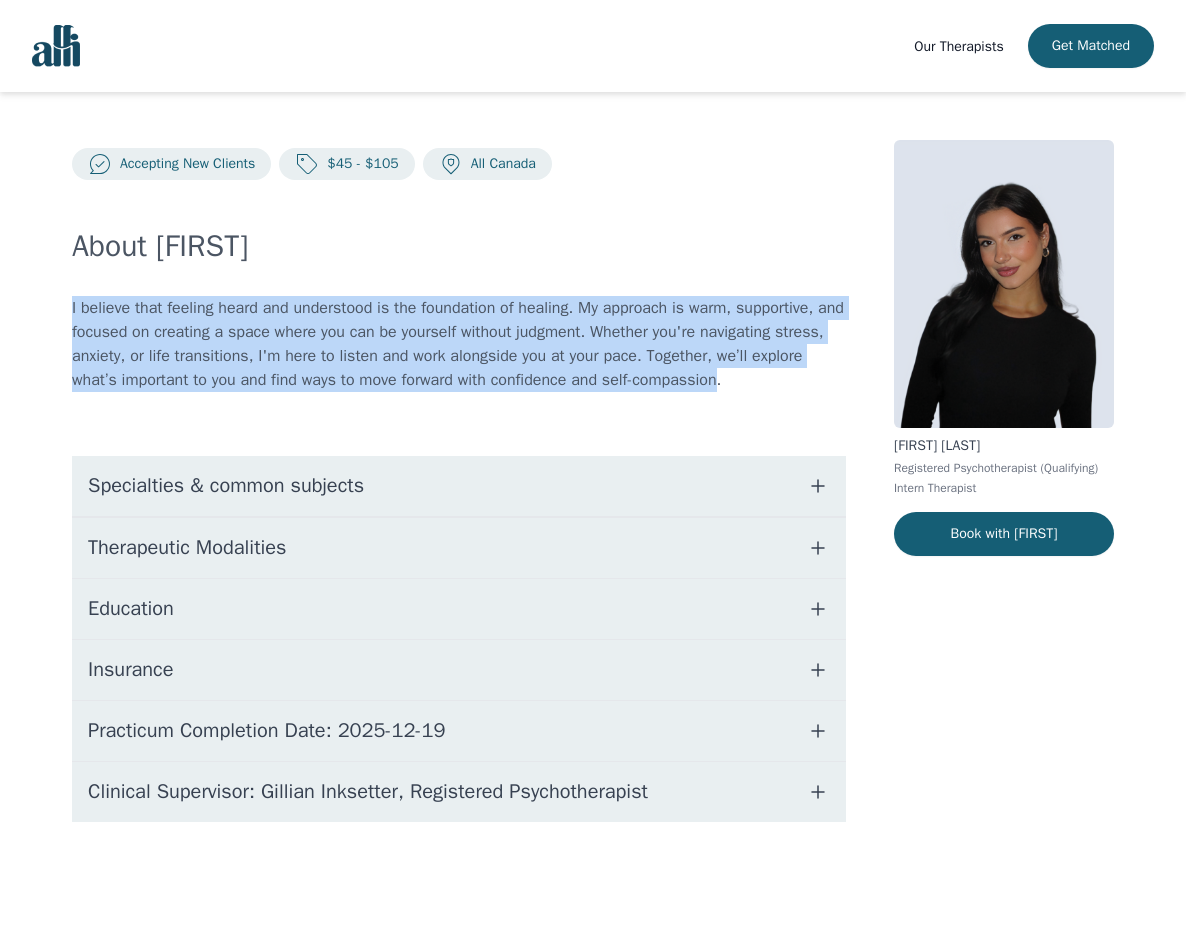 drag, startPoint x: 73, startPoint y: 311, endPoint x: 802, endPoint y: 381, distance: 732.353 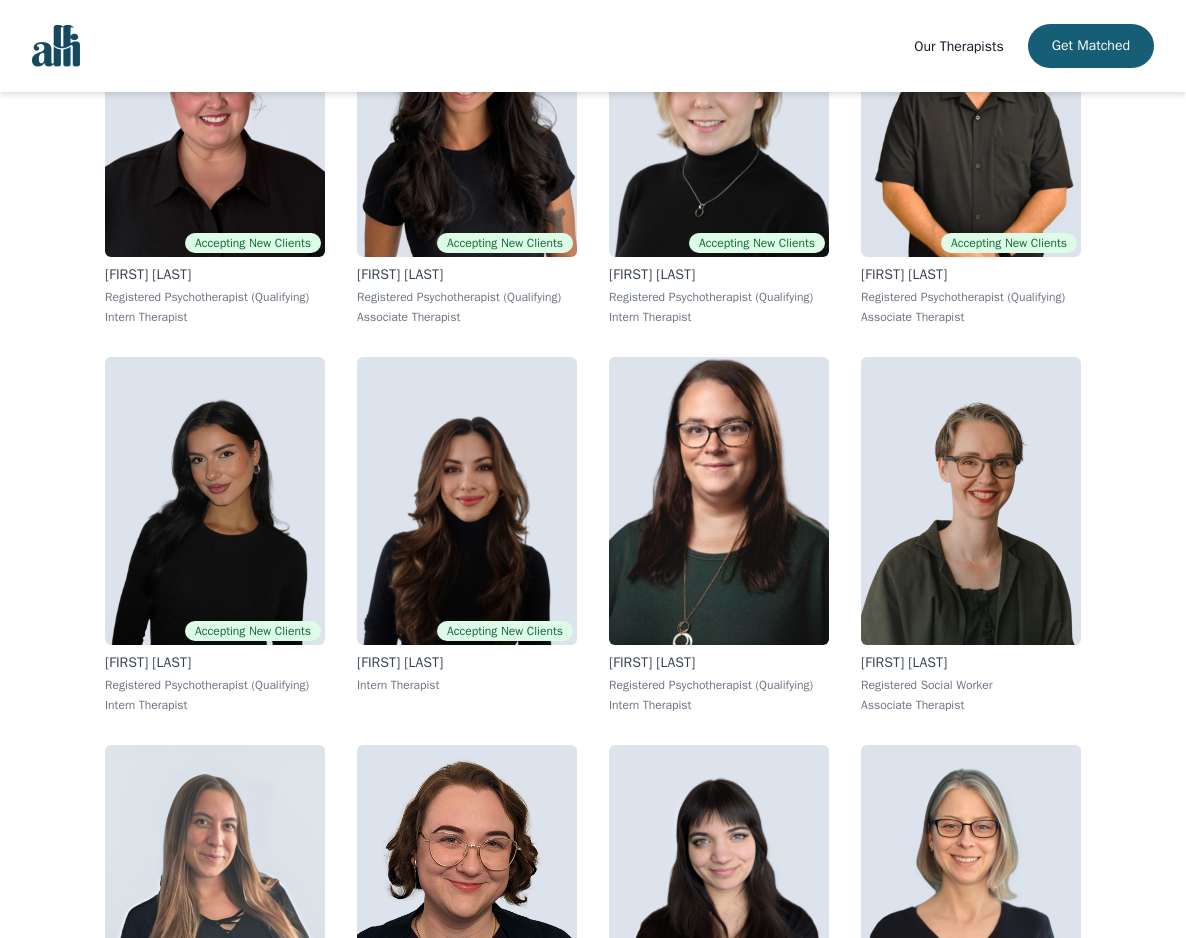 scroll, scrollTop: 1602, scrollLeft: 0, axis: vertical 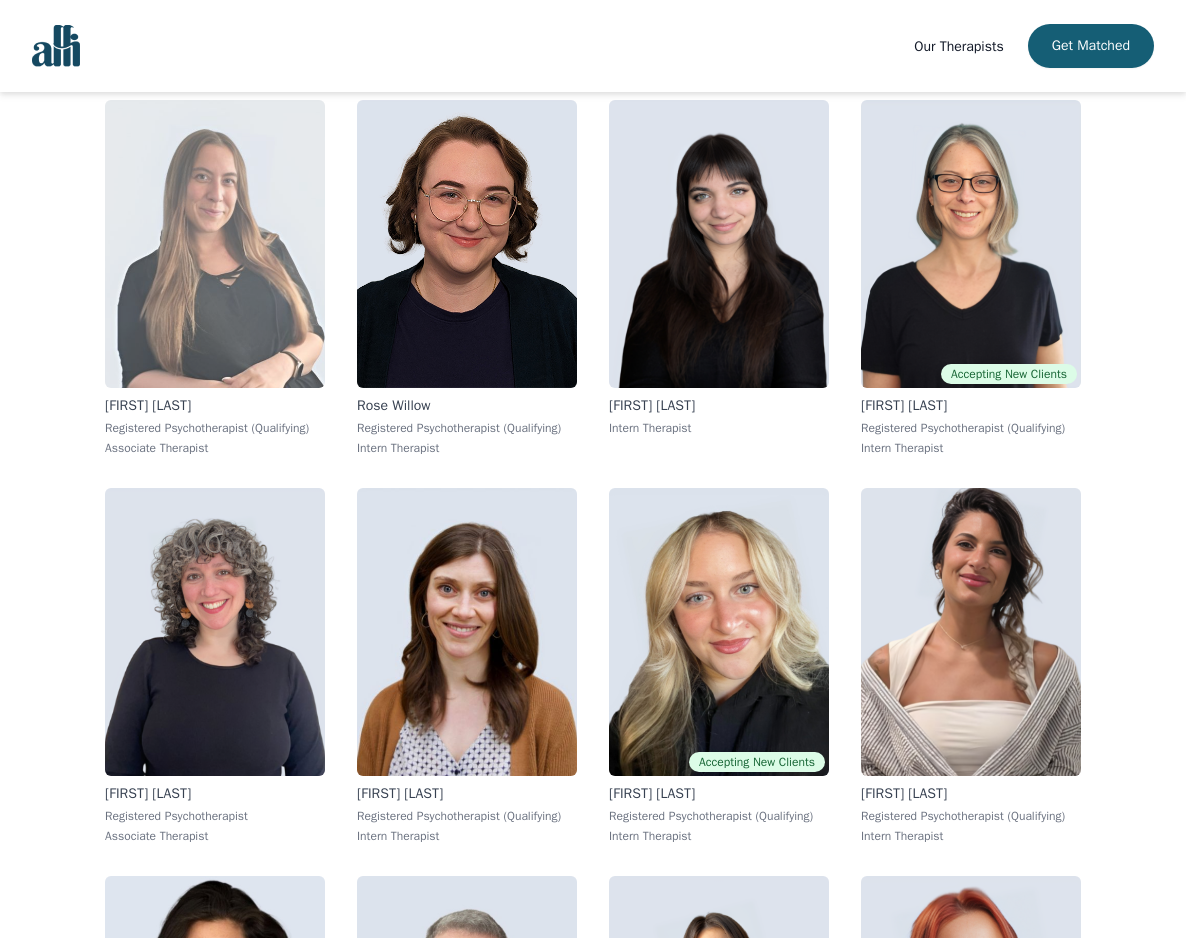 click at bounding box center (215, 244) 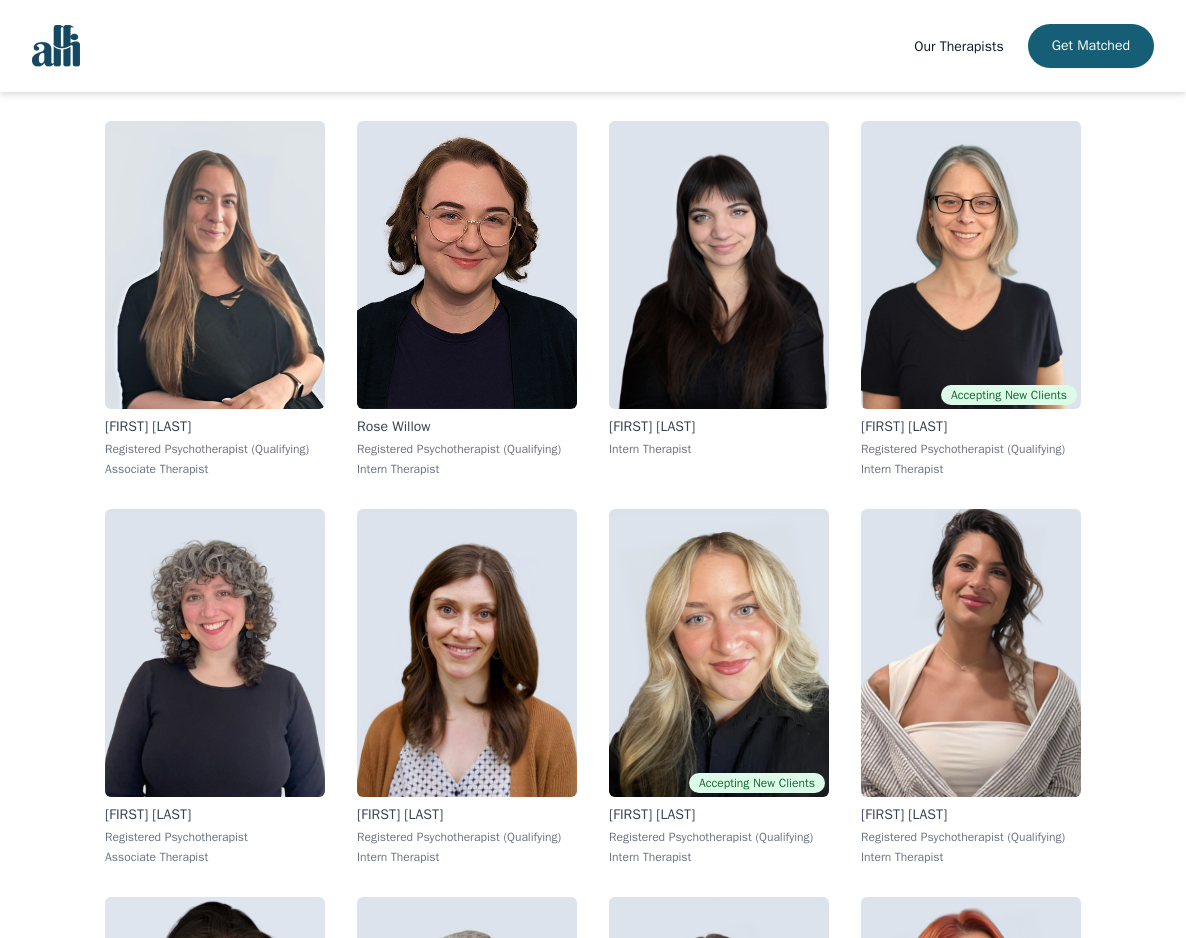 scroll, scrollTop: 1745, scrollLeft: 0, axis: vertical 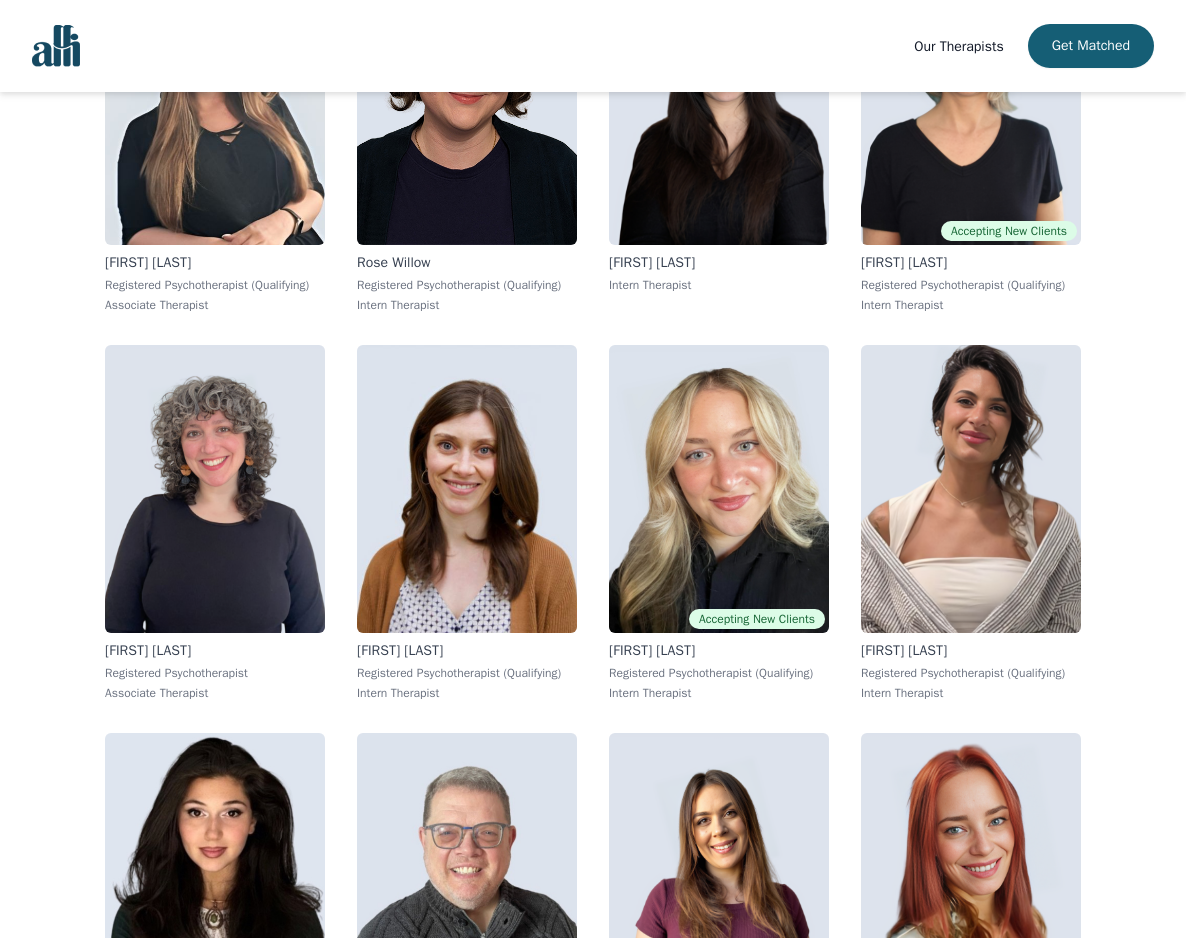 click at bounding box center (215, 489) 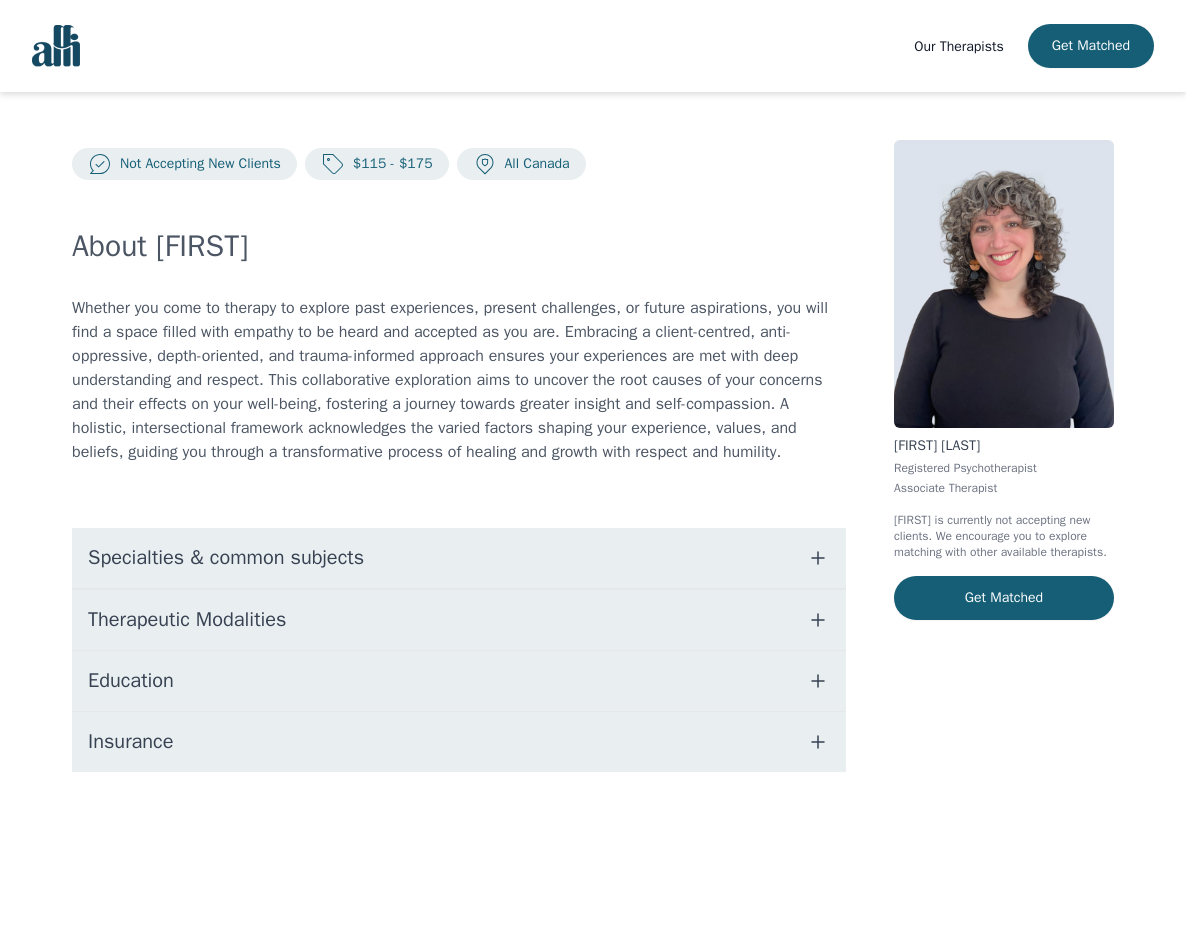 scroll, scrollTop: 0, scrollLeft: 0, axis: both 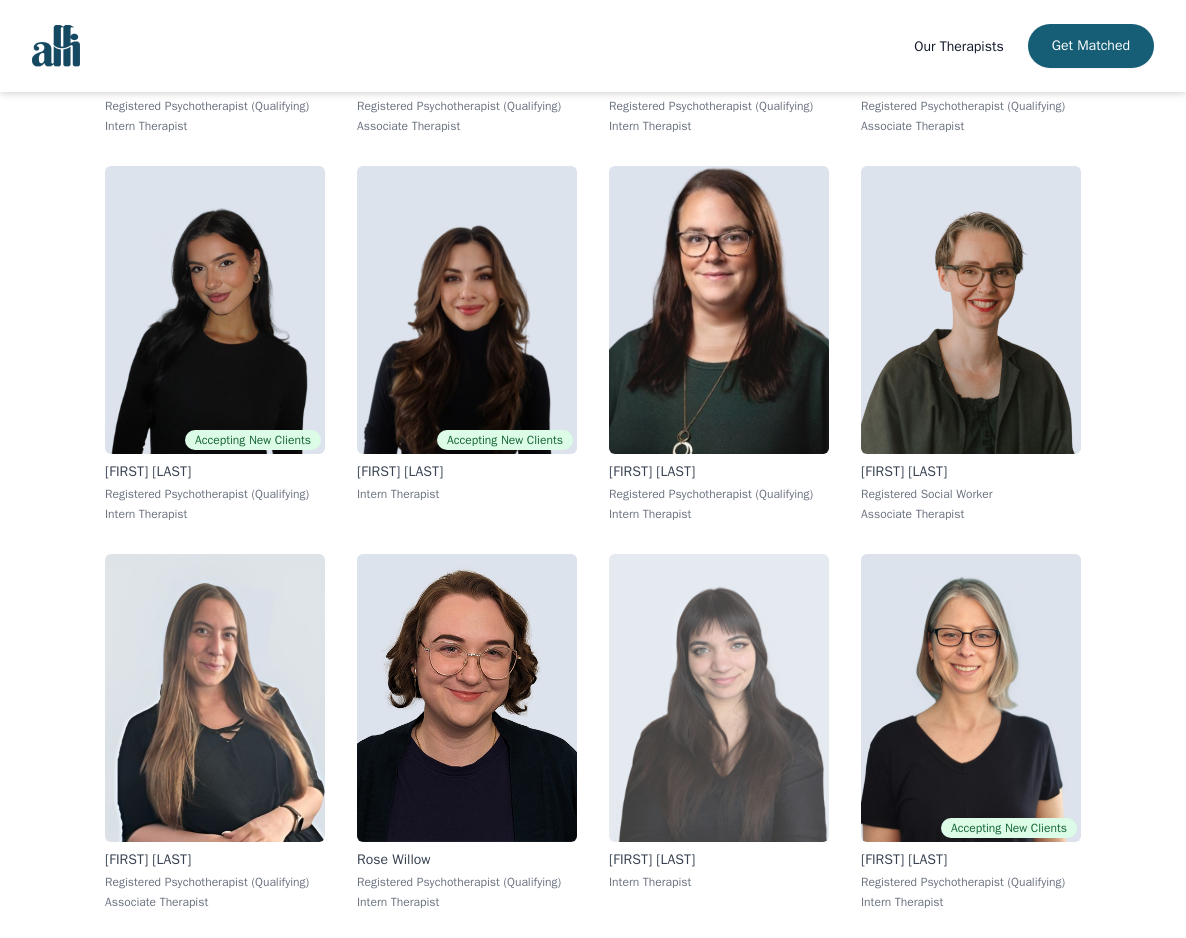 click at bounding box center [719, 698] 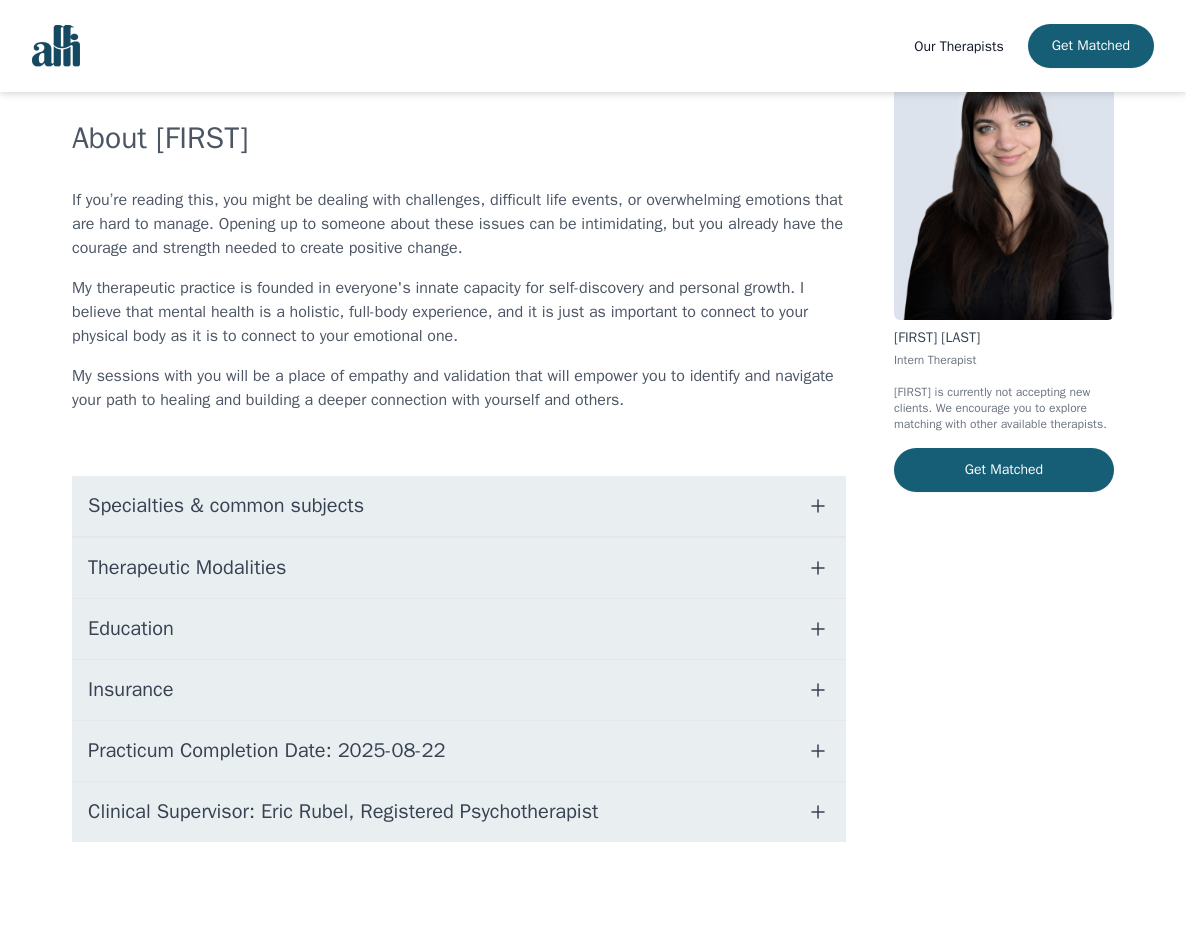 scroll, scrollTop: 0, scrollLeft: 0, axis: both 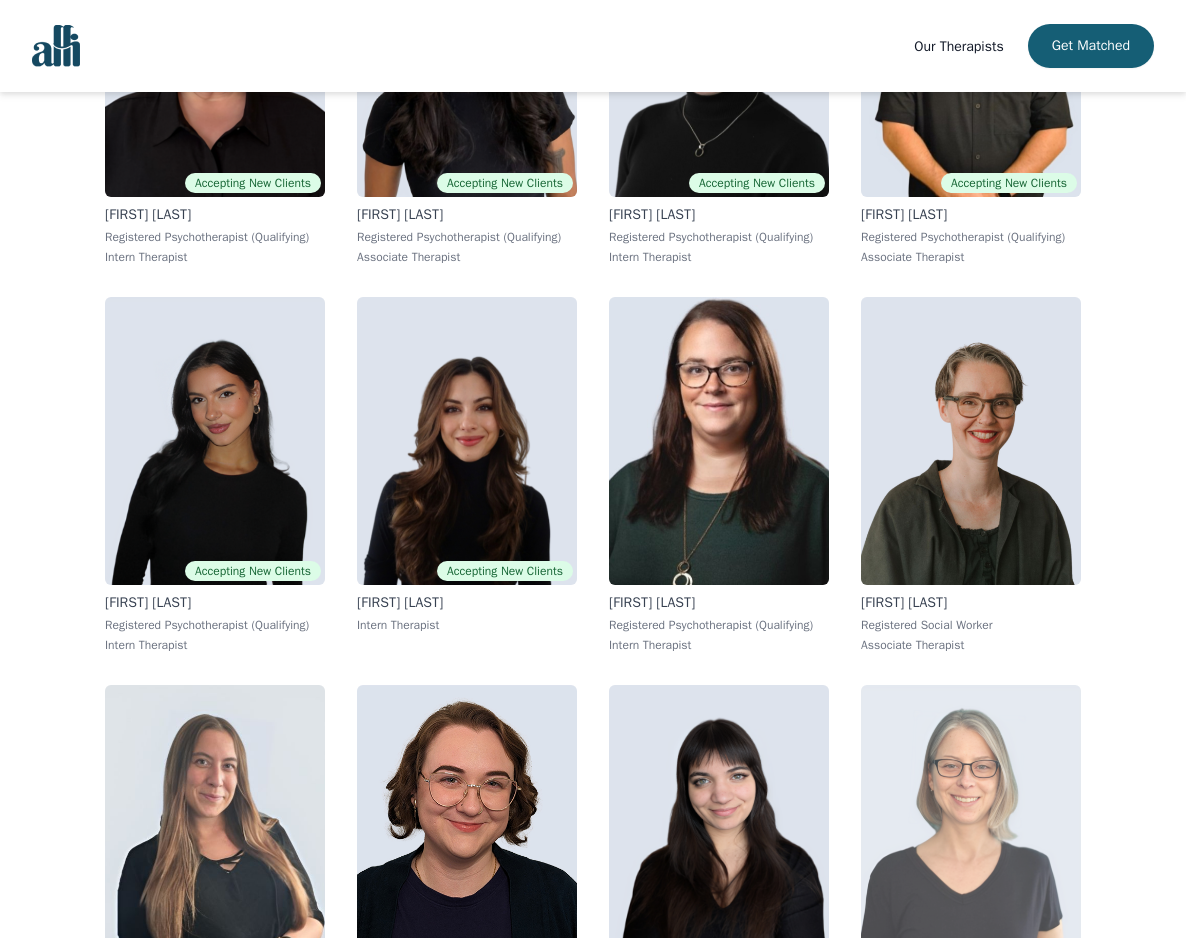 click at bounding box center [971, 829] 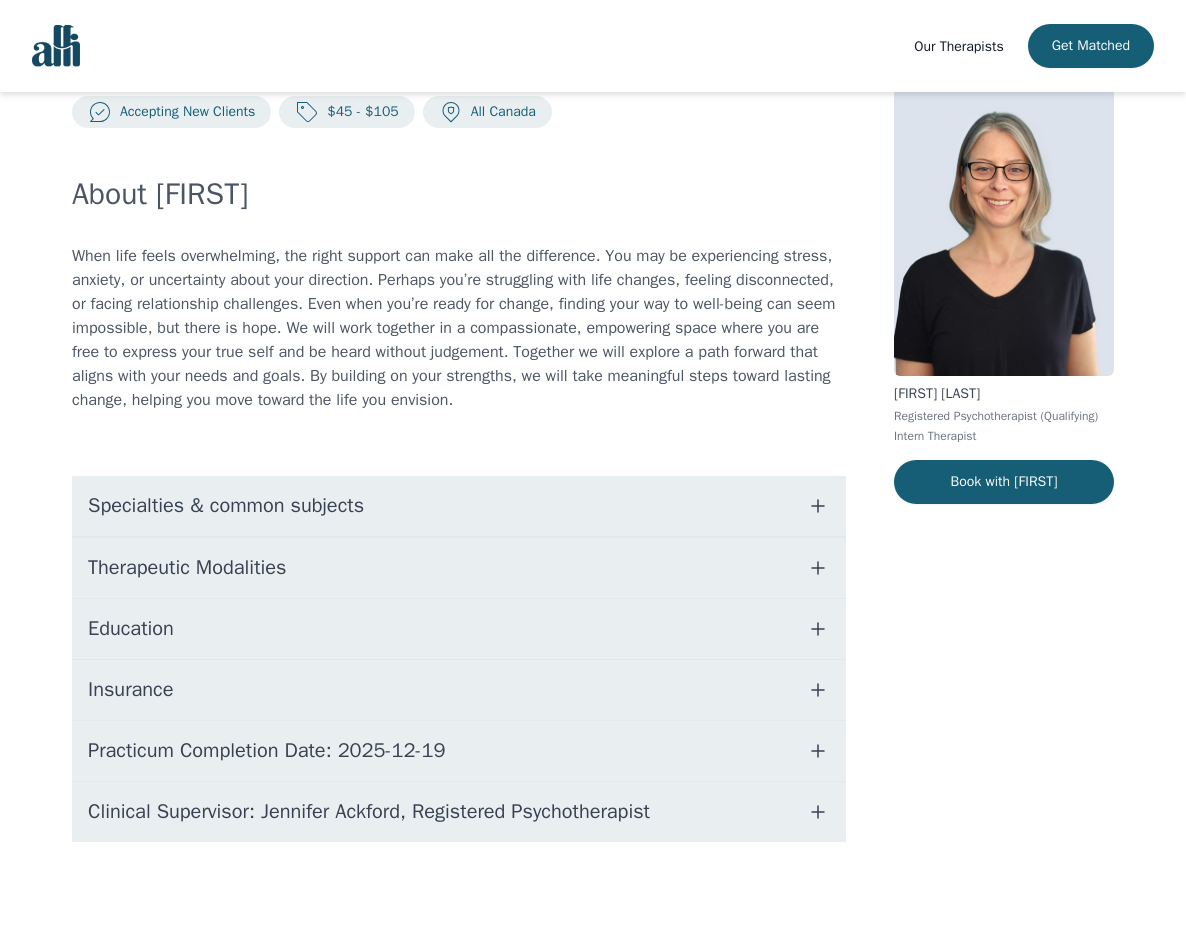 scroll, scrollTop: 0, scrollLeft: 0, axis: both 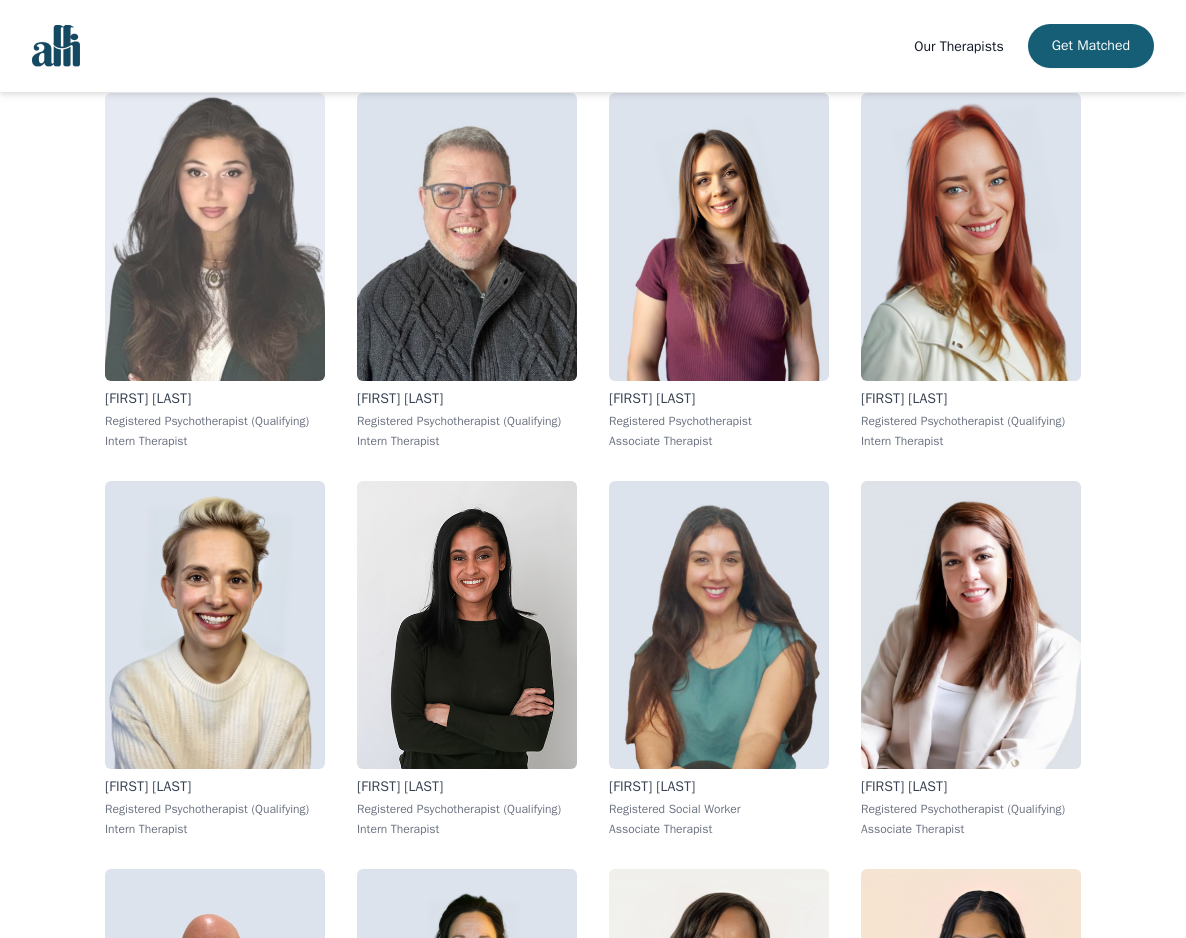 click at bounding box center [215, 237] 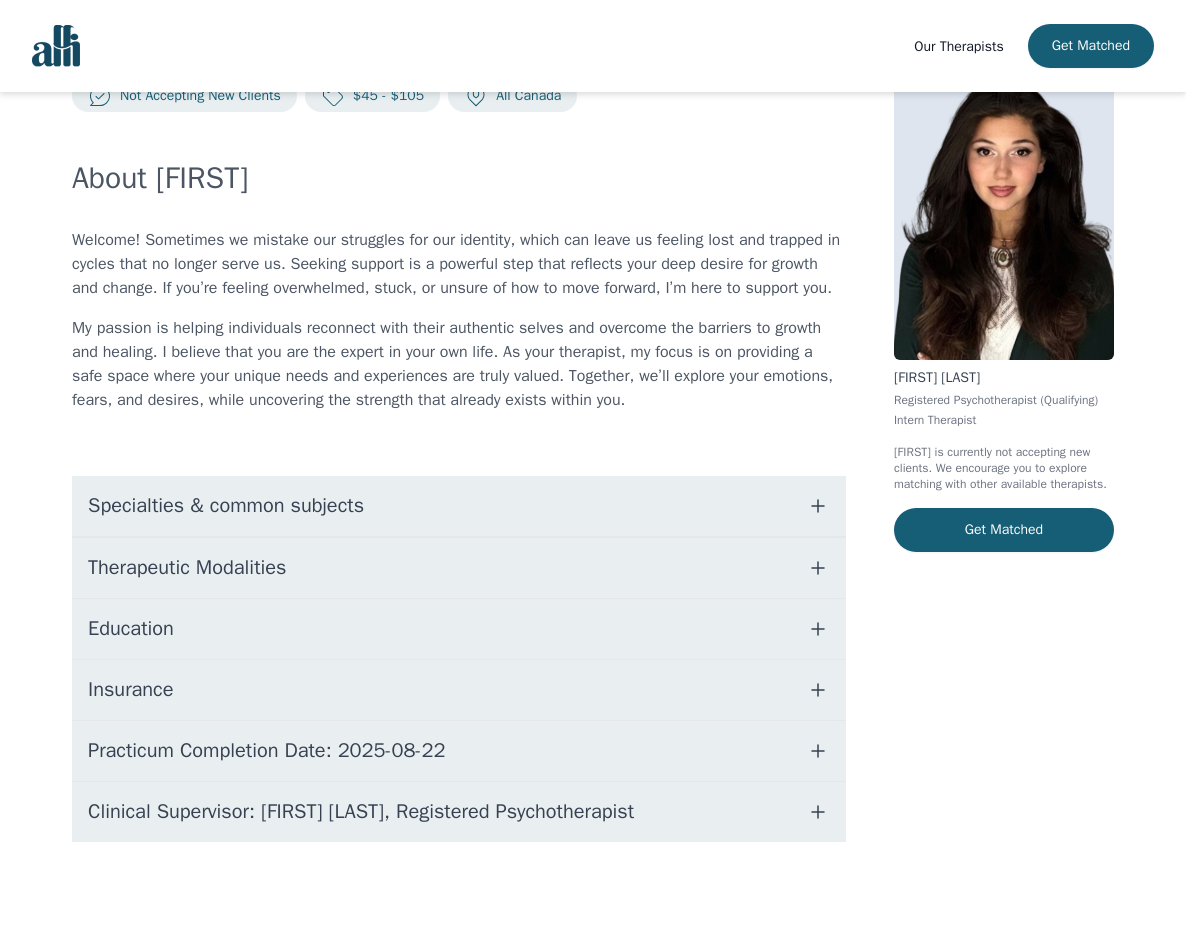 scroll, scrollTop: 0, scrollLeft: 0, axis: both 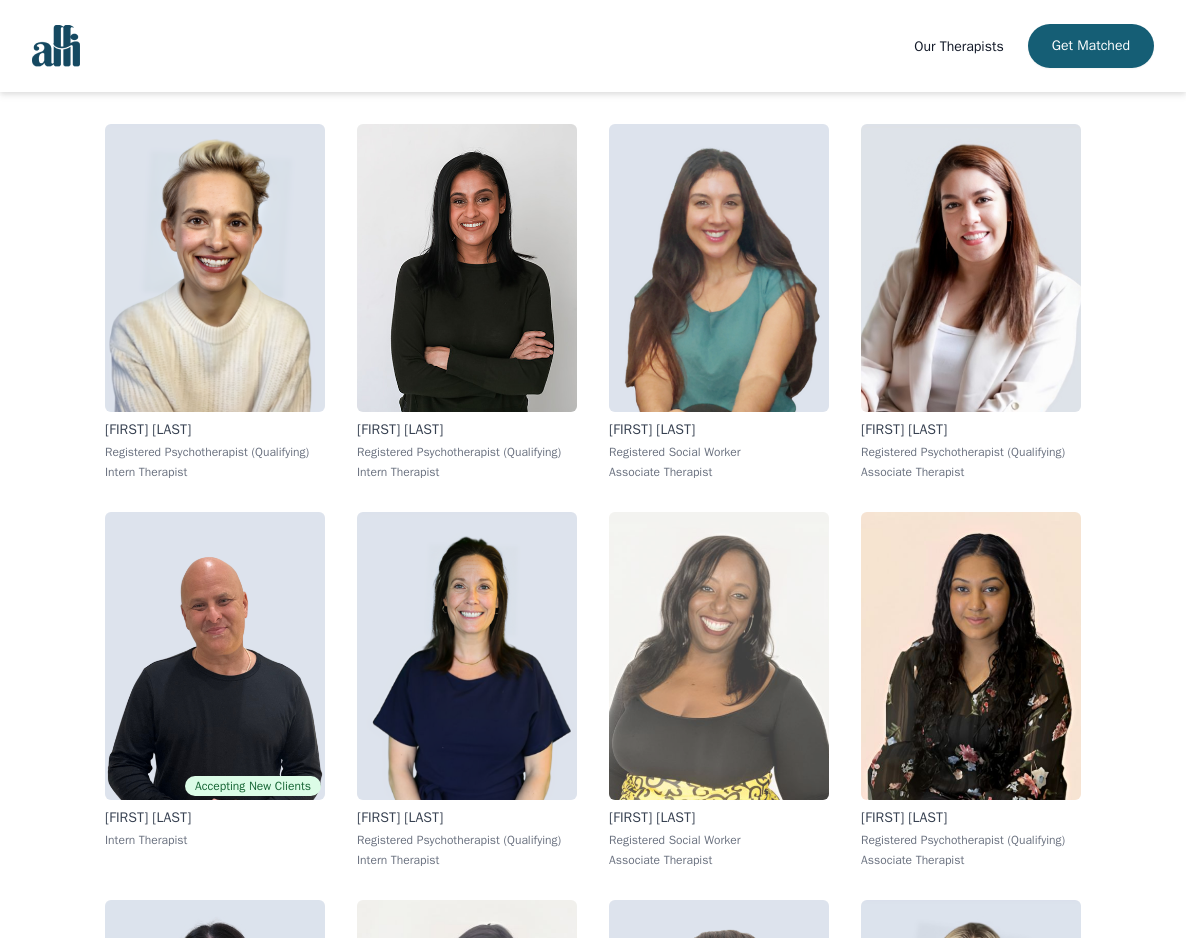 click at bounding box center [719, 656] 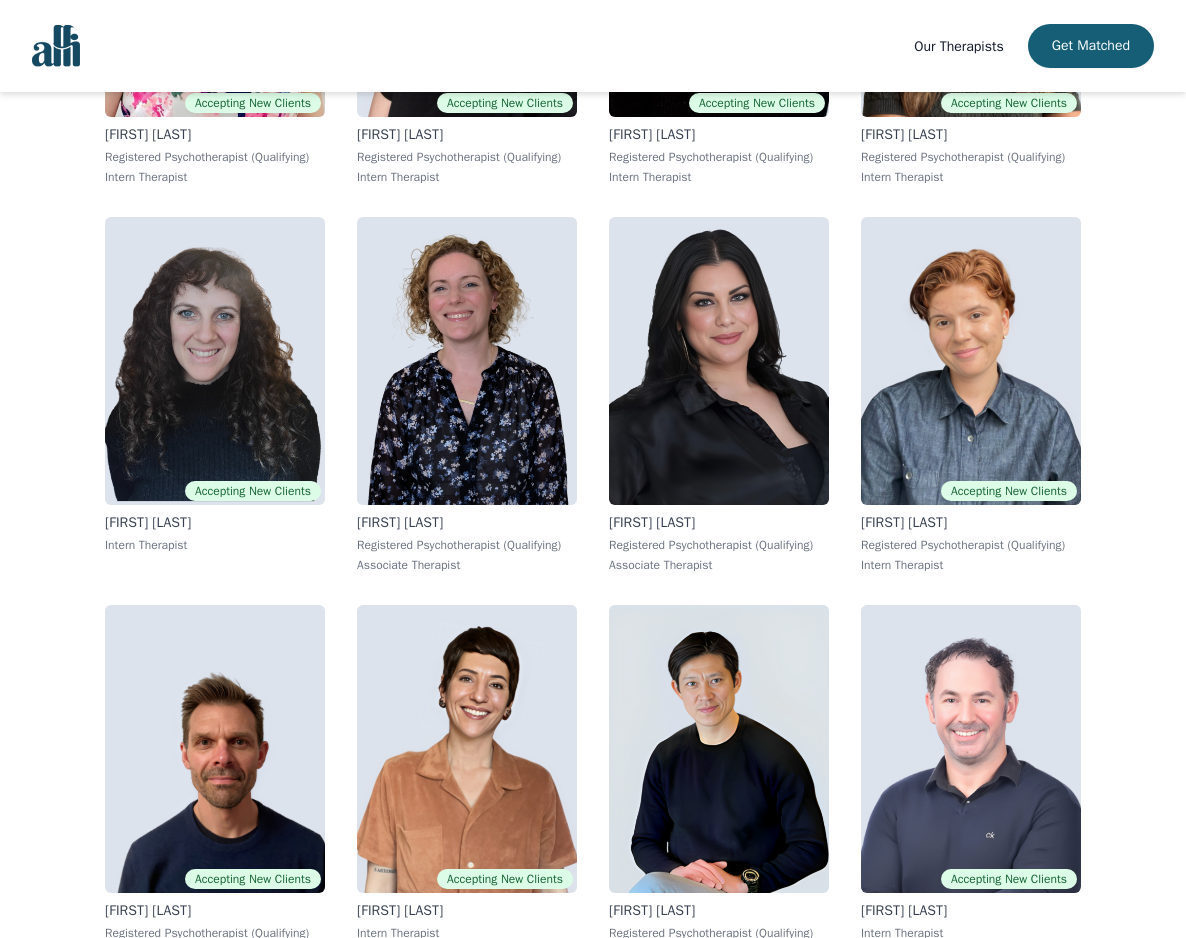 scroll, scrollTop: 4272, scrollLeft: 0, axis: vertical 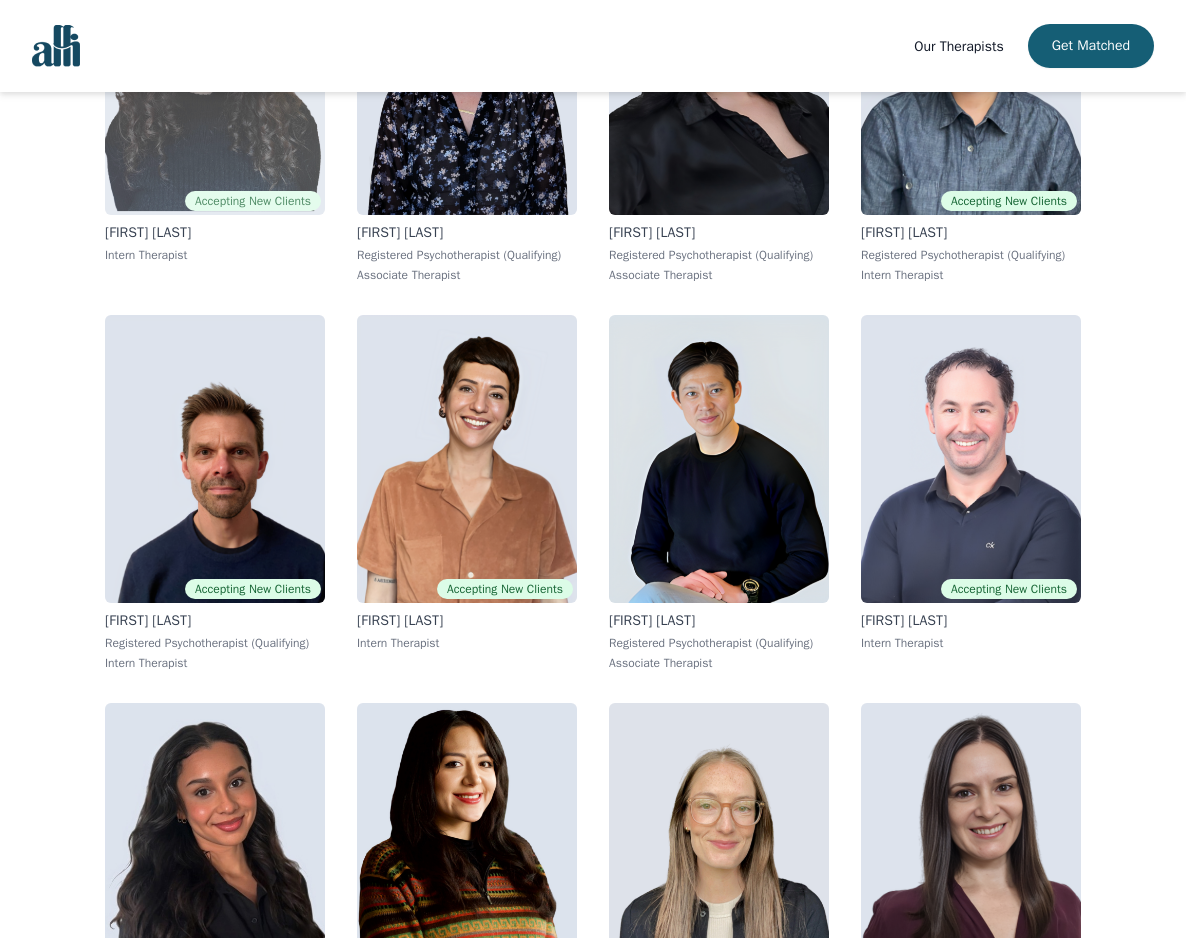 click at bounding box center (215, 71) 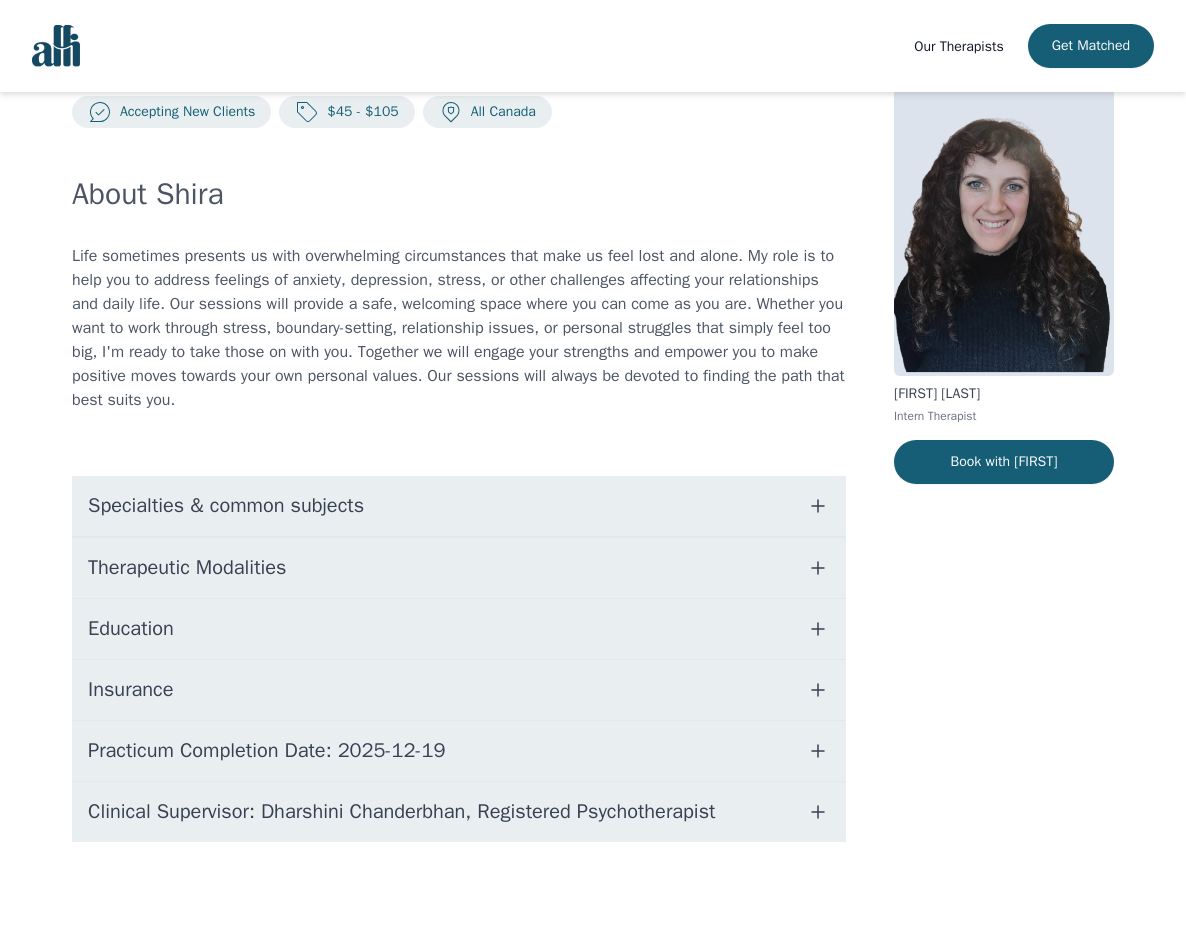 scroll, scrollTop: 0, scrollLeft: 0, axis: both 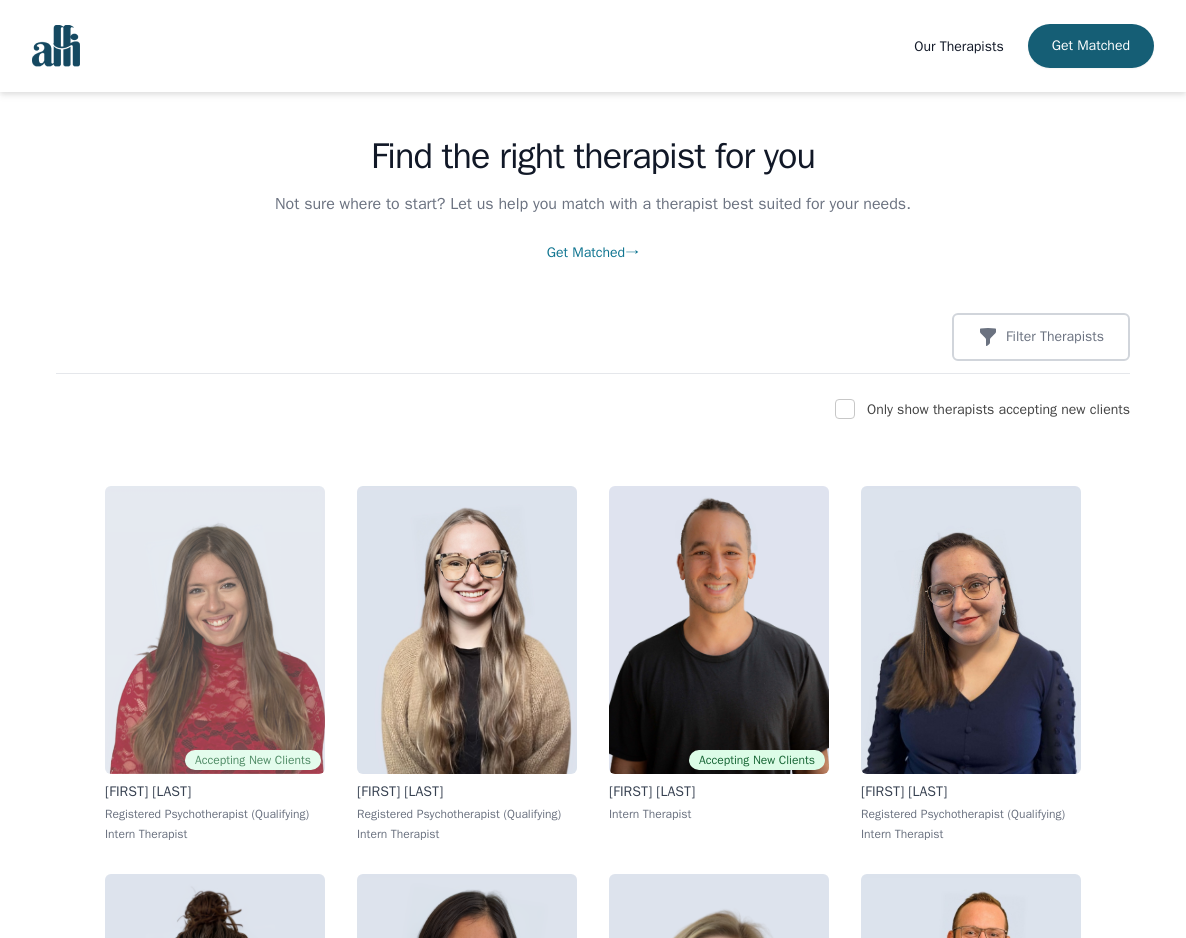 click at bounding box center [215, 630] 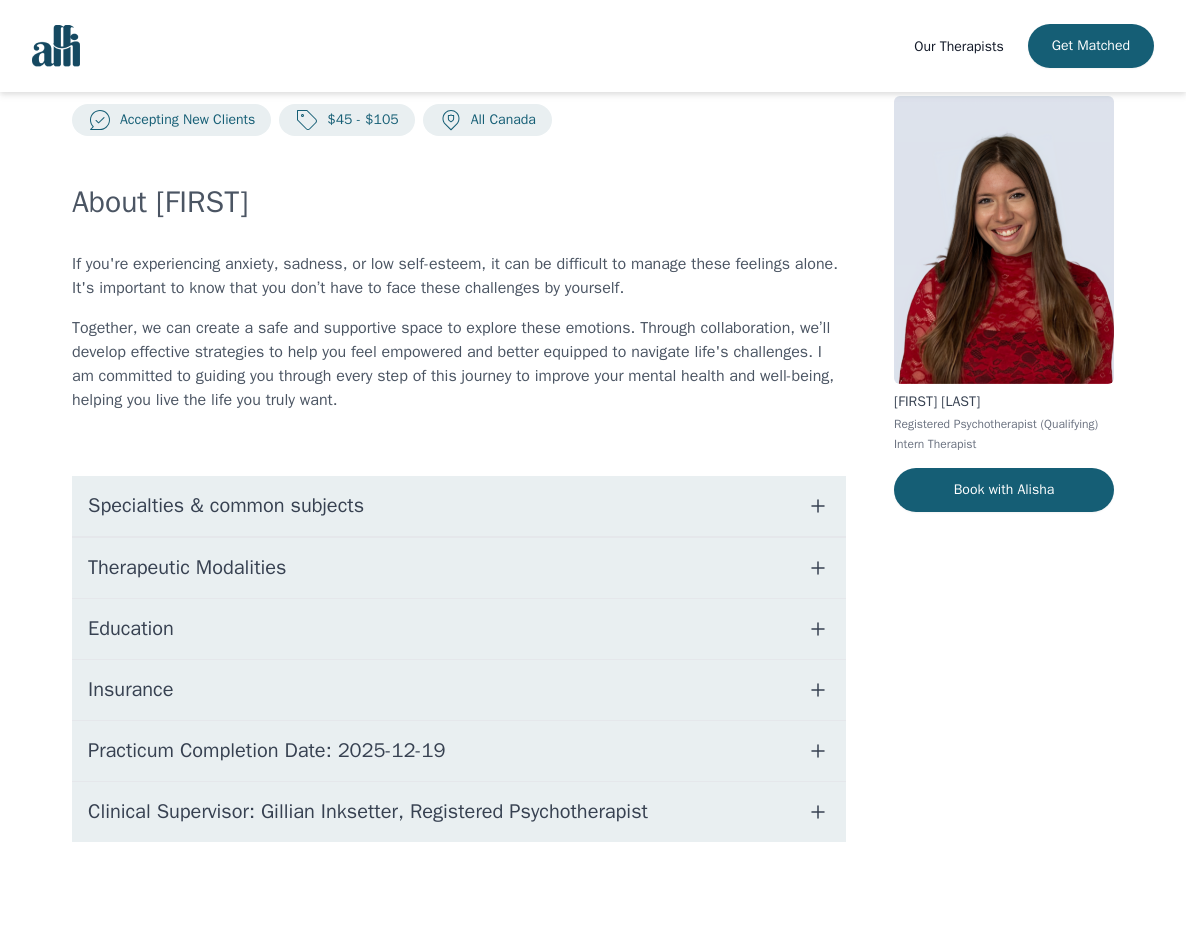 scroll, scrollTop: 0, scrollLeft: 0, axis: both 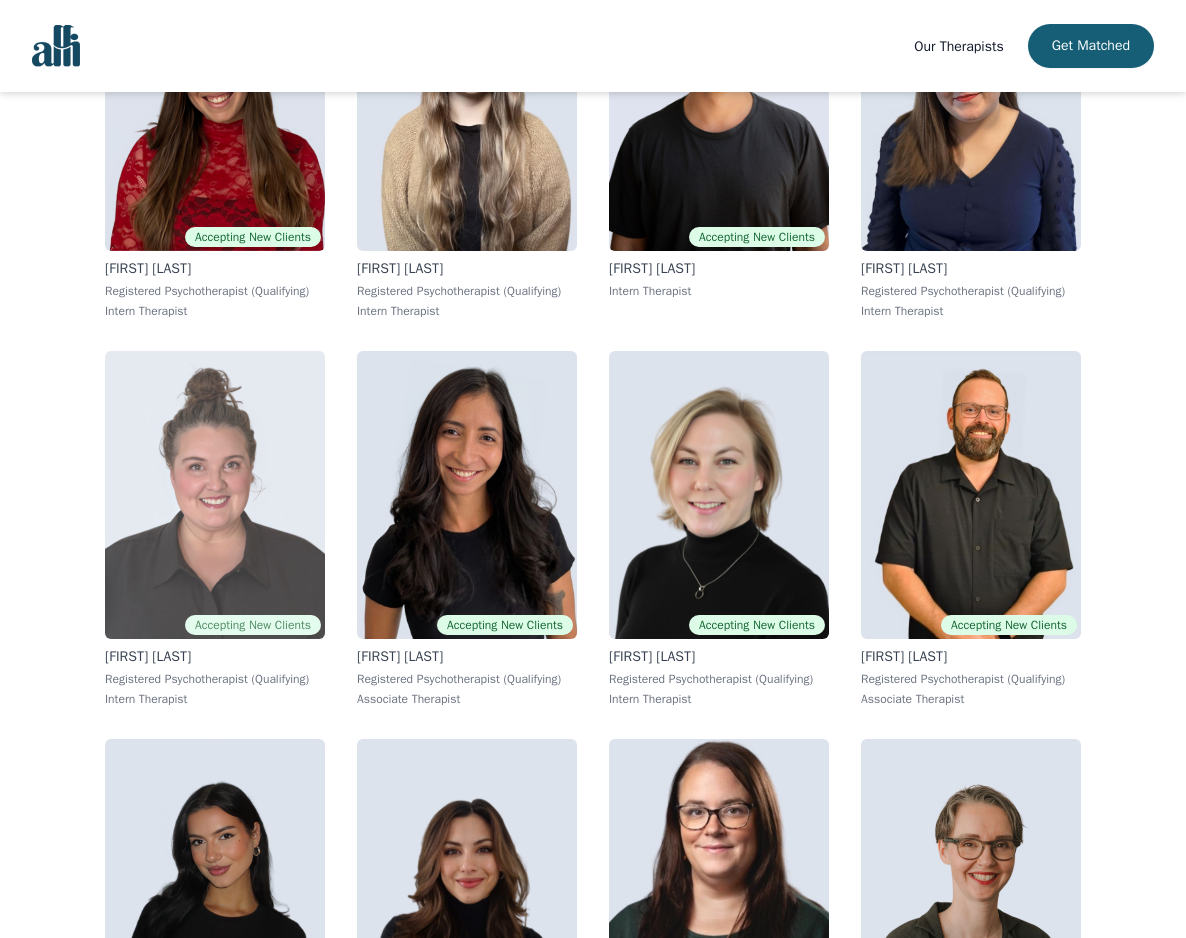 click at bounding box center [215, 495] 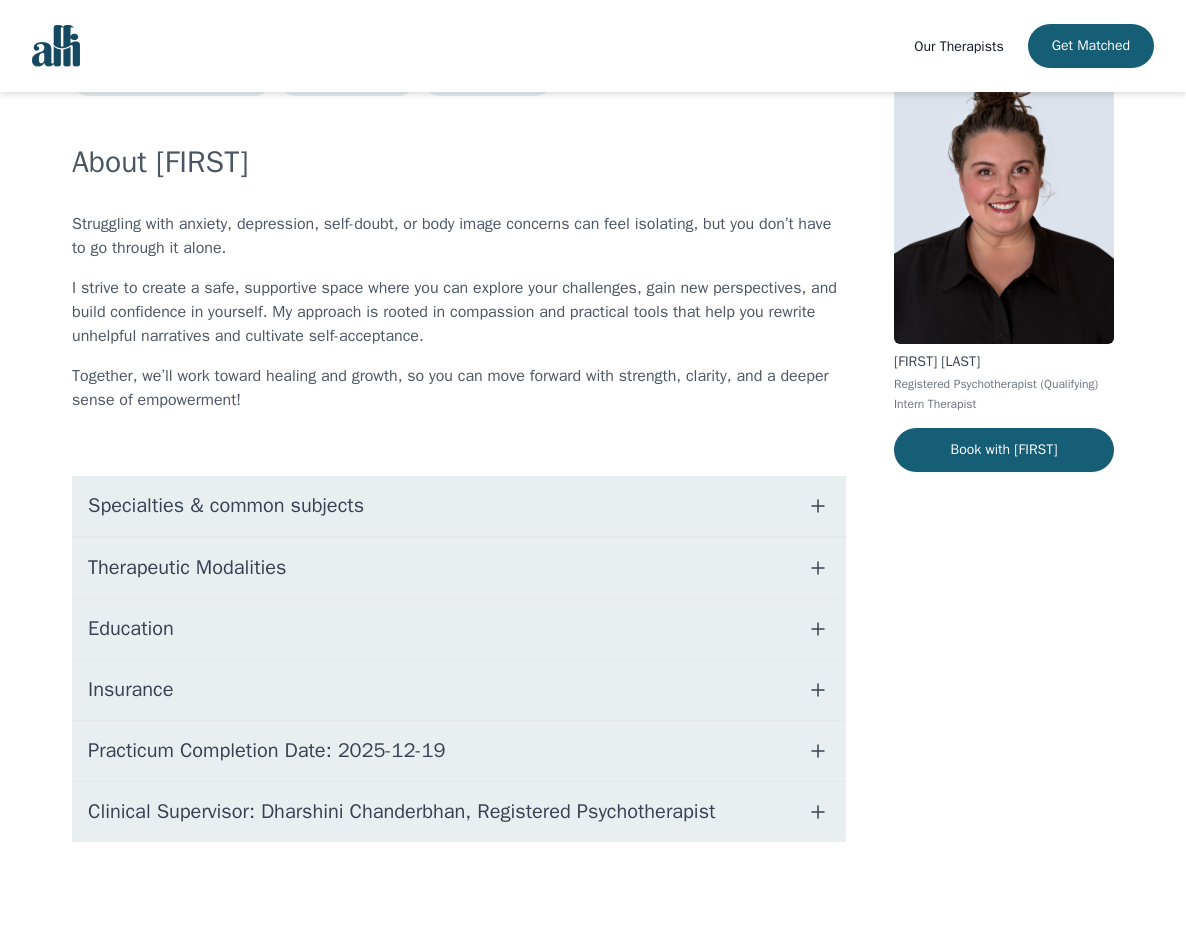 scroll, scrollTop: 0, scrollLeft: 0, axis: both 